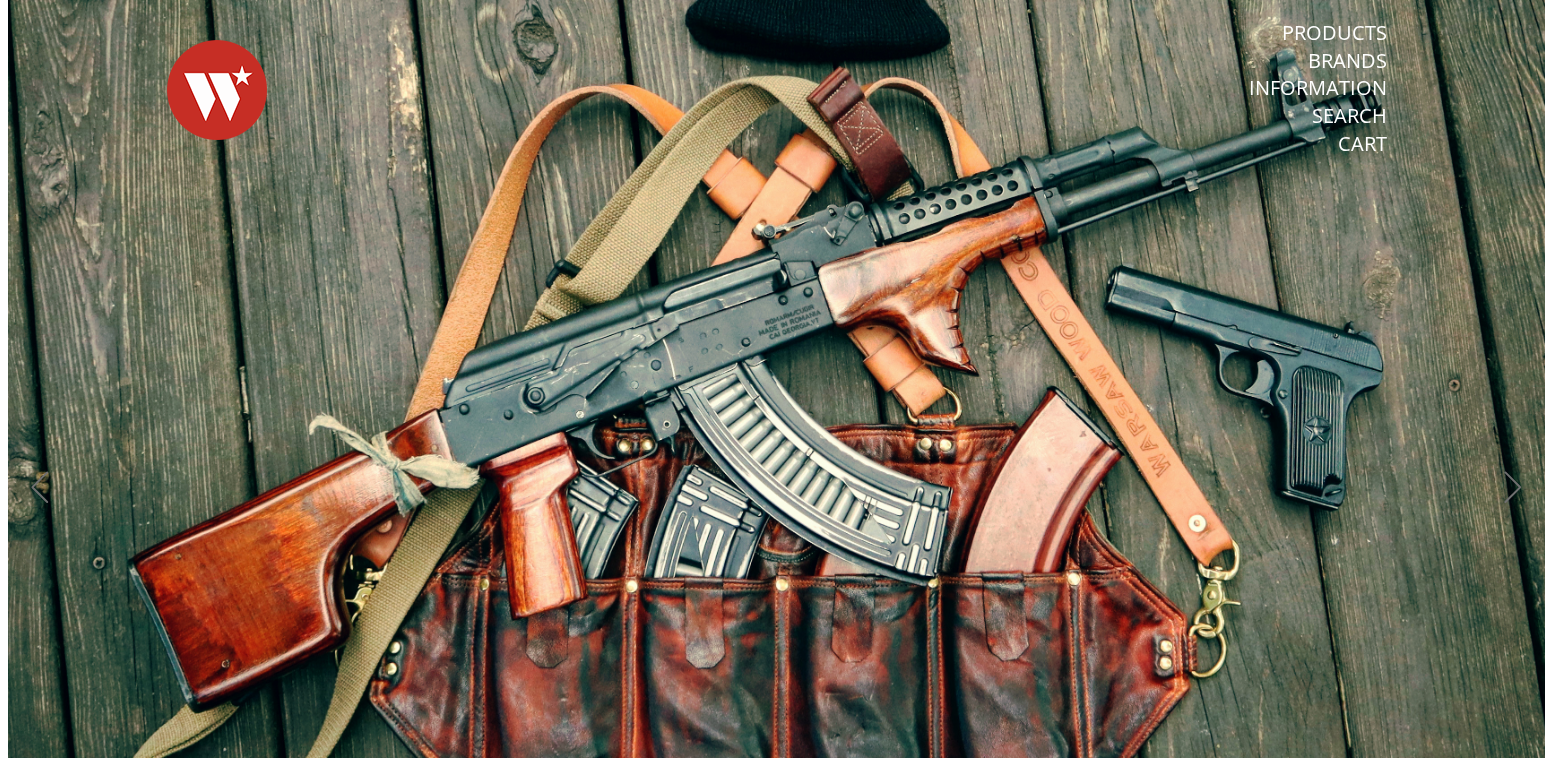 scroll, scrollTop: 0, scrollLeft: 0, axis: both 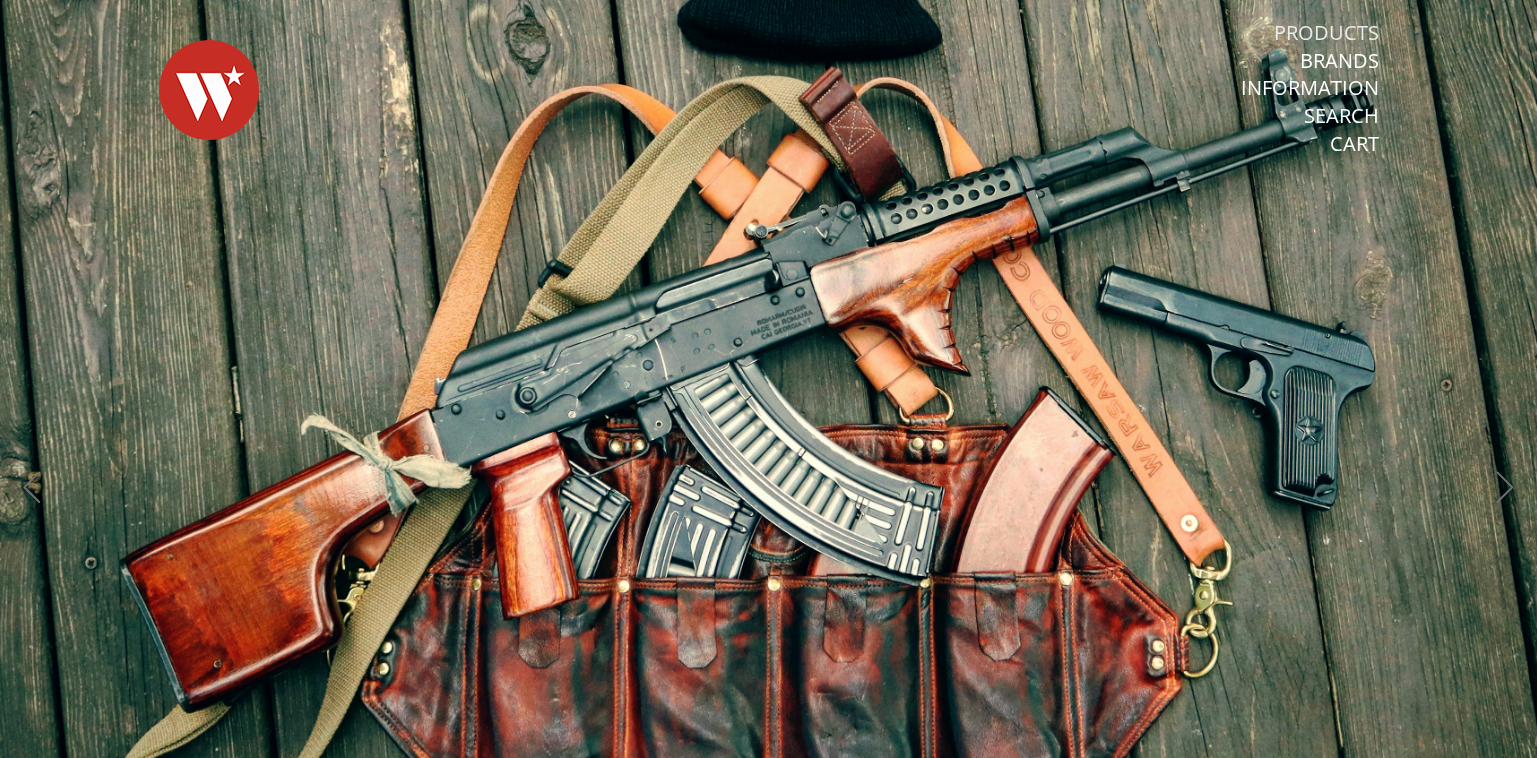 click on "Products" at bounding box center [1326, 33] 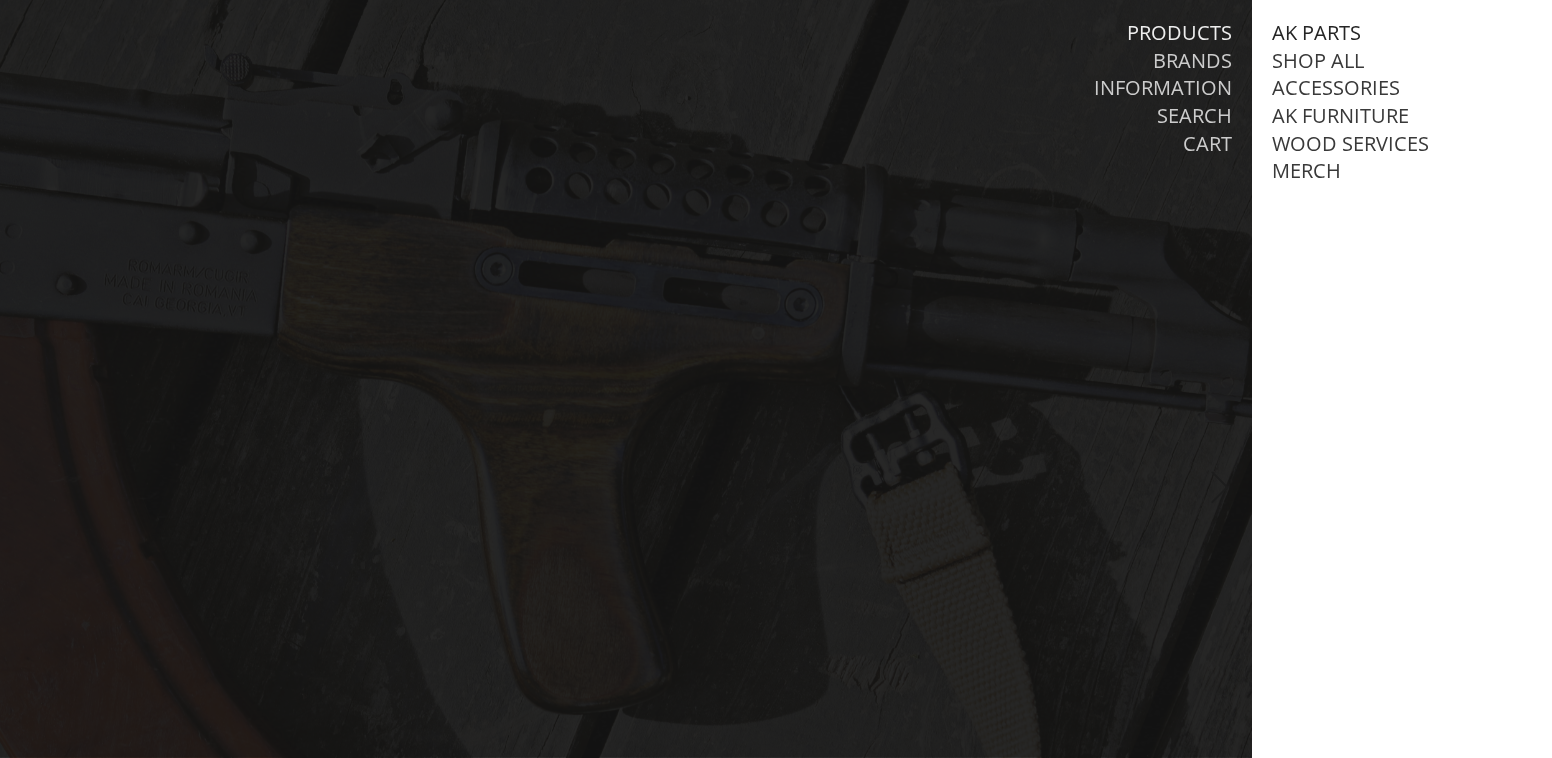 click on "AK Parts" at bounding box center [1316, 33] 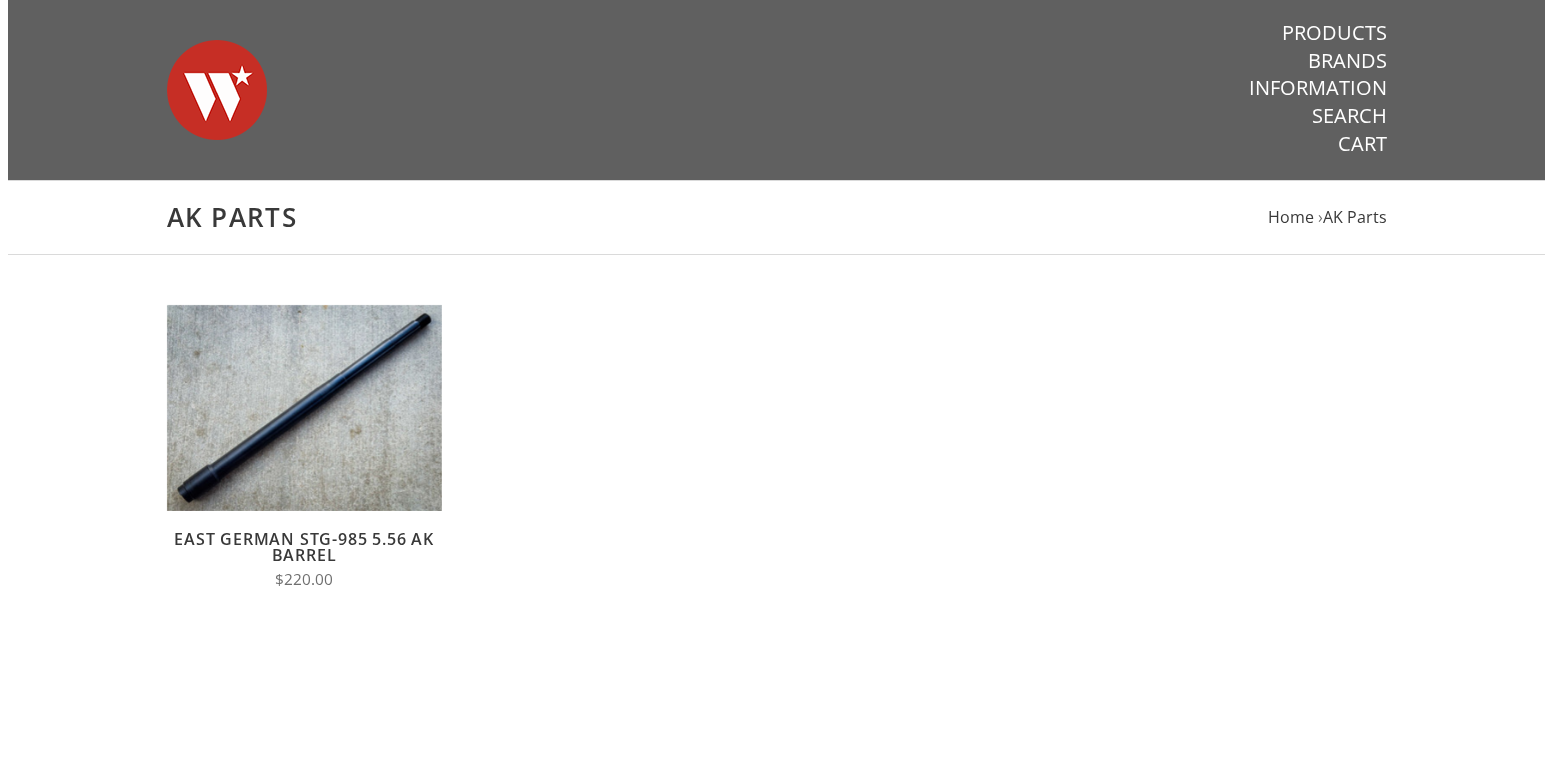 scroll, scrollTop: 0, scrollLeft: 0, axis: both 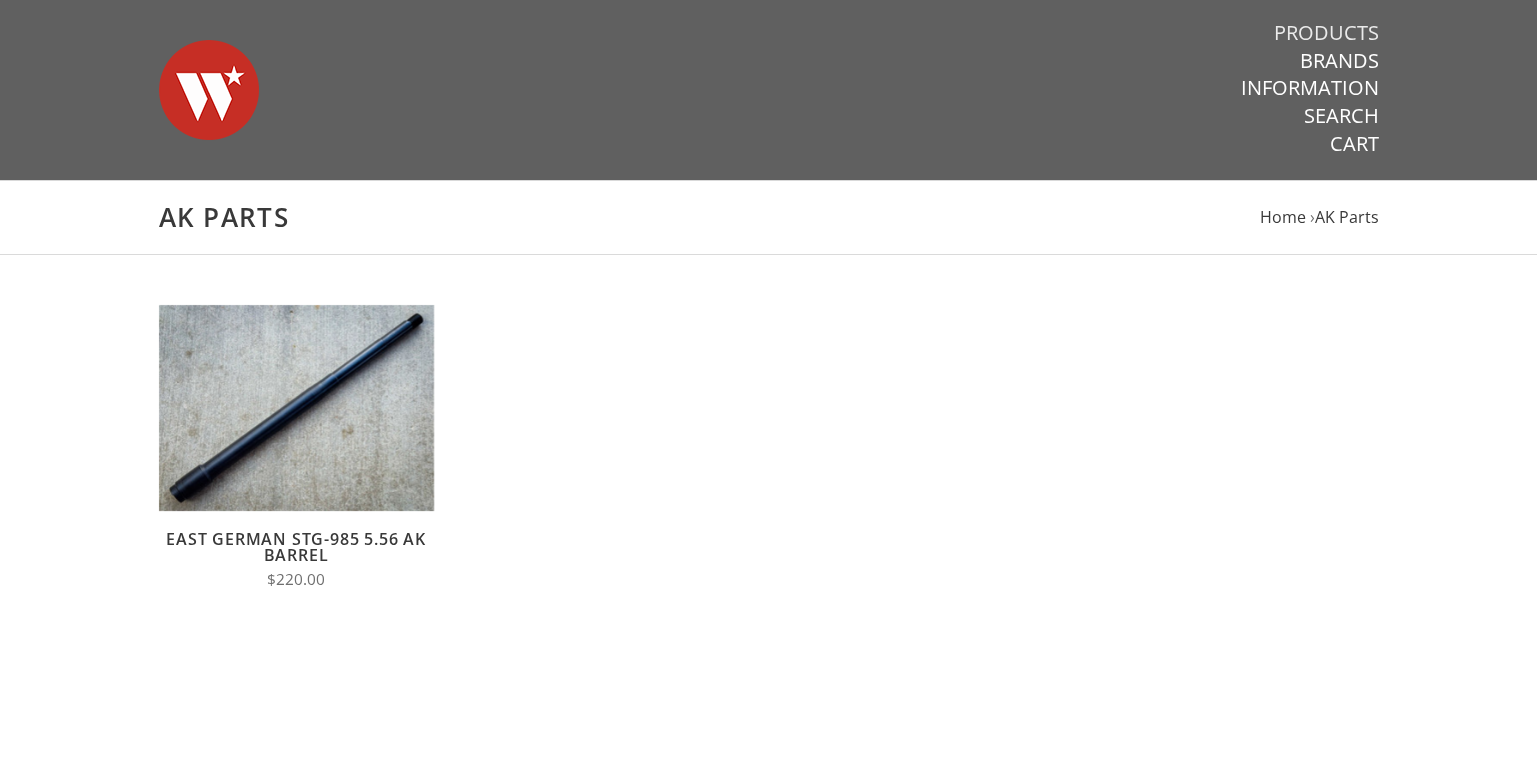 click on "Products" at bounding box center (1326, 33) 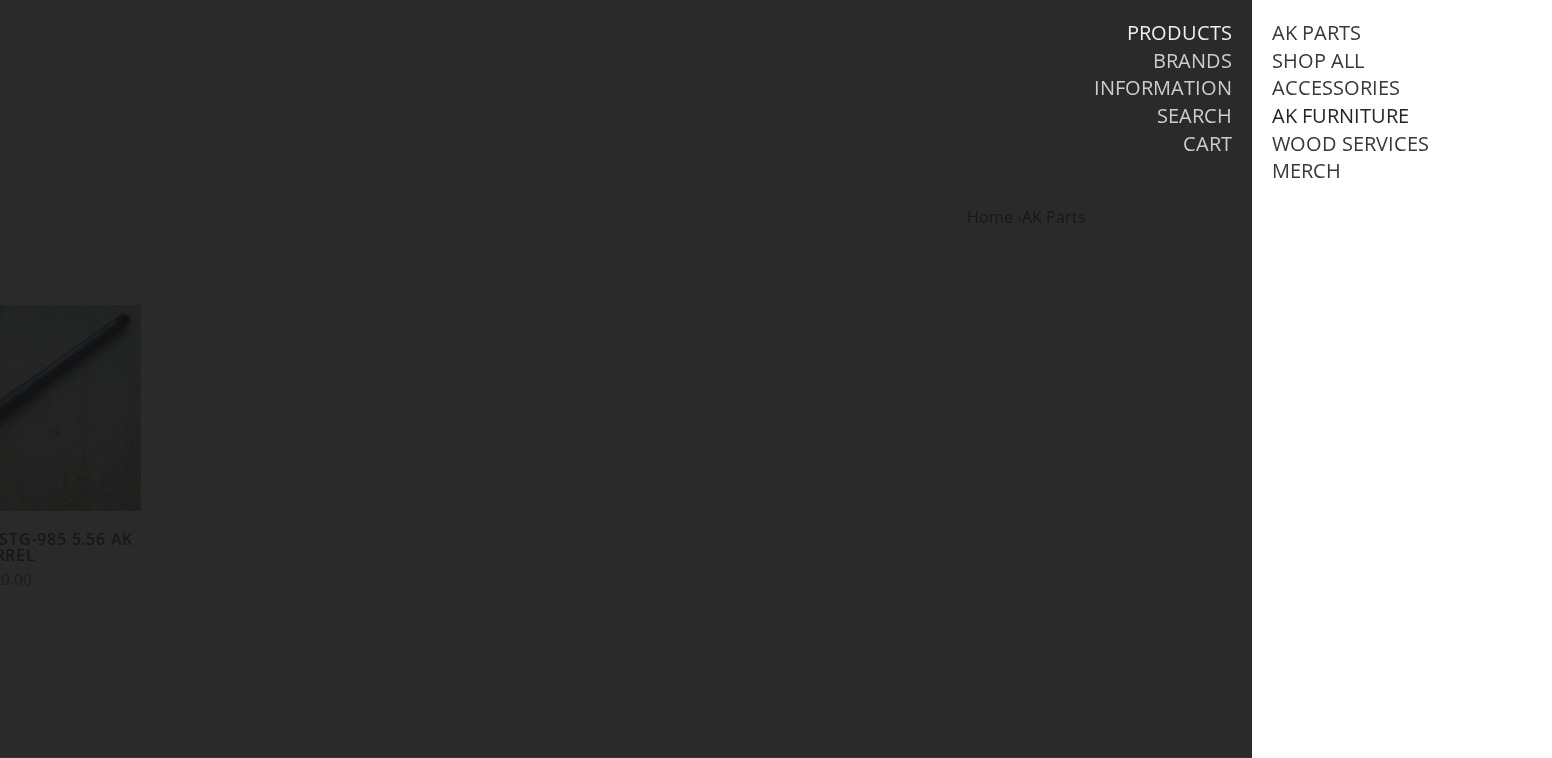 click on "AK Furniture" at bounding box center [1340, 116] 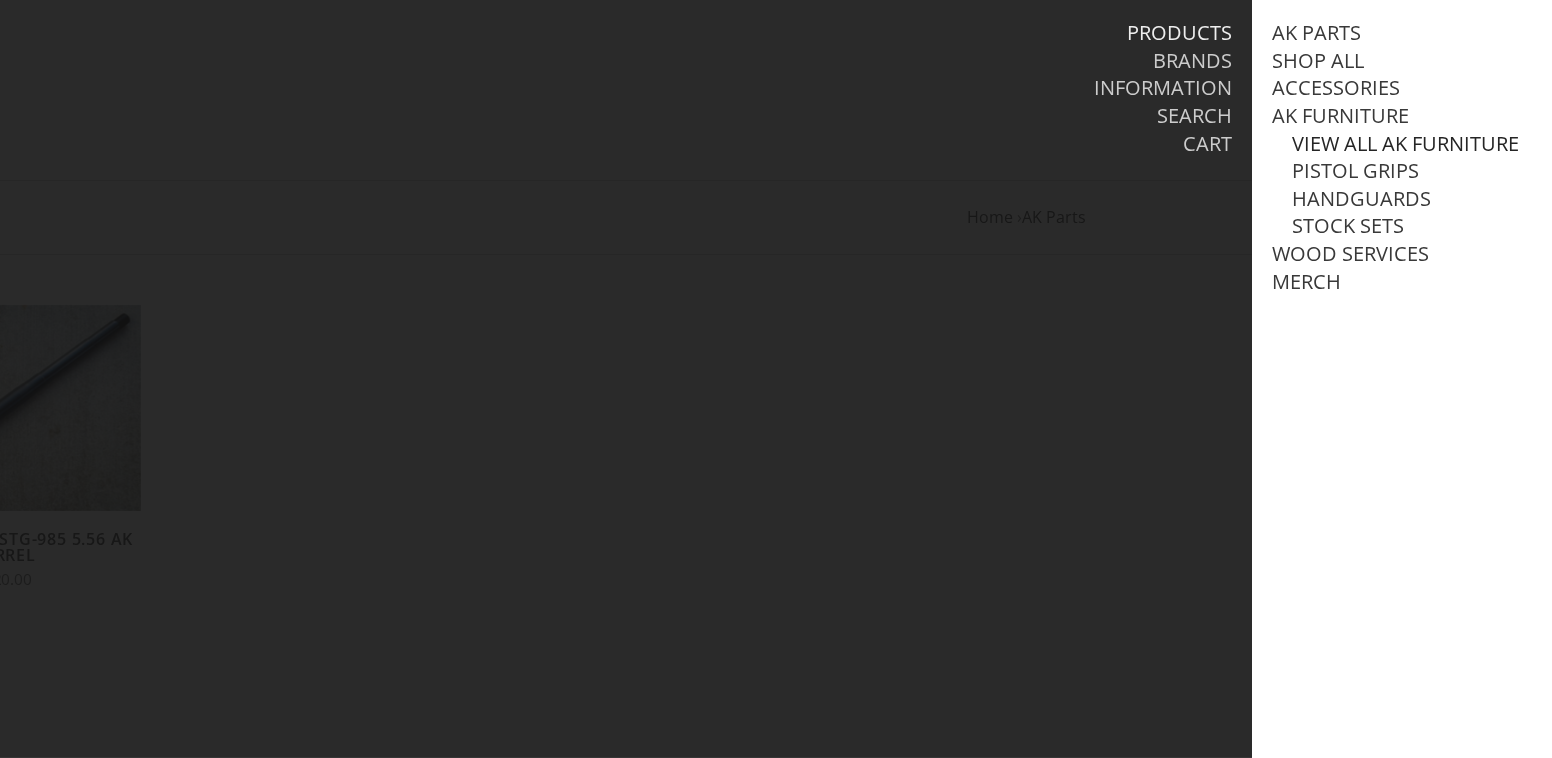 click on "View all AK Furniture" at bounding box center [1405, 144] 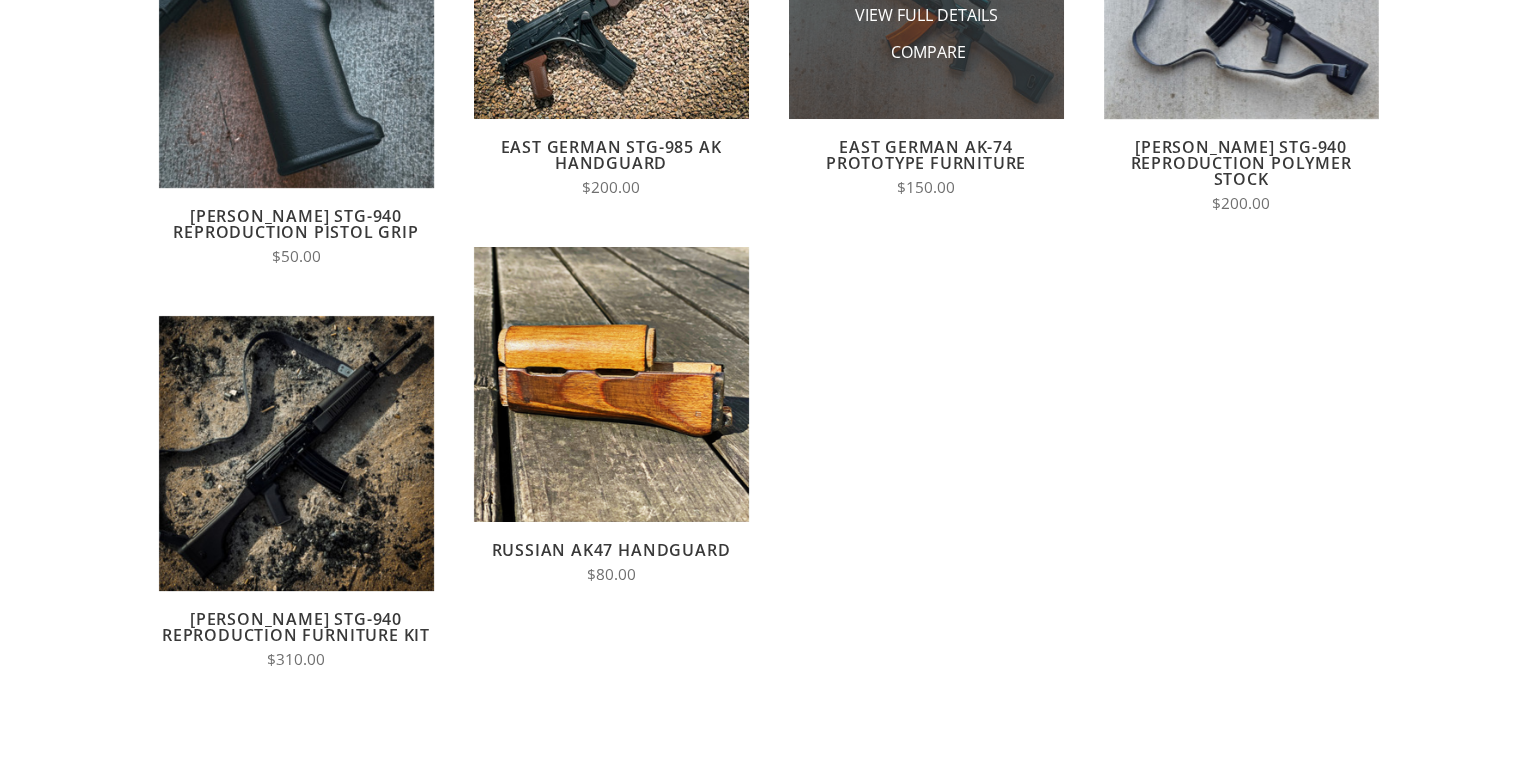 scroll, scrollTop: 390, scrollLeft: 0, axis: vertical 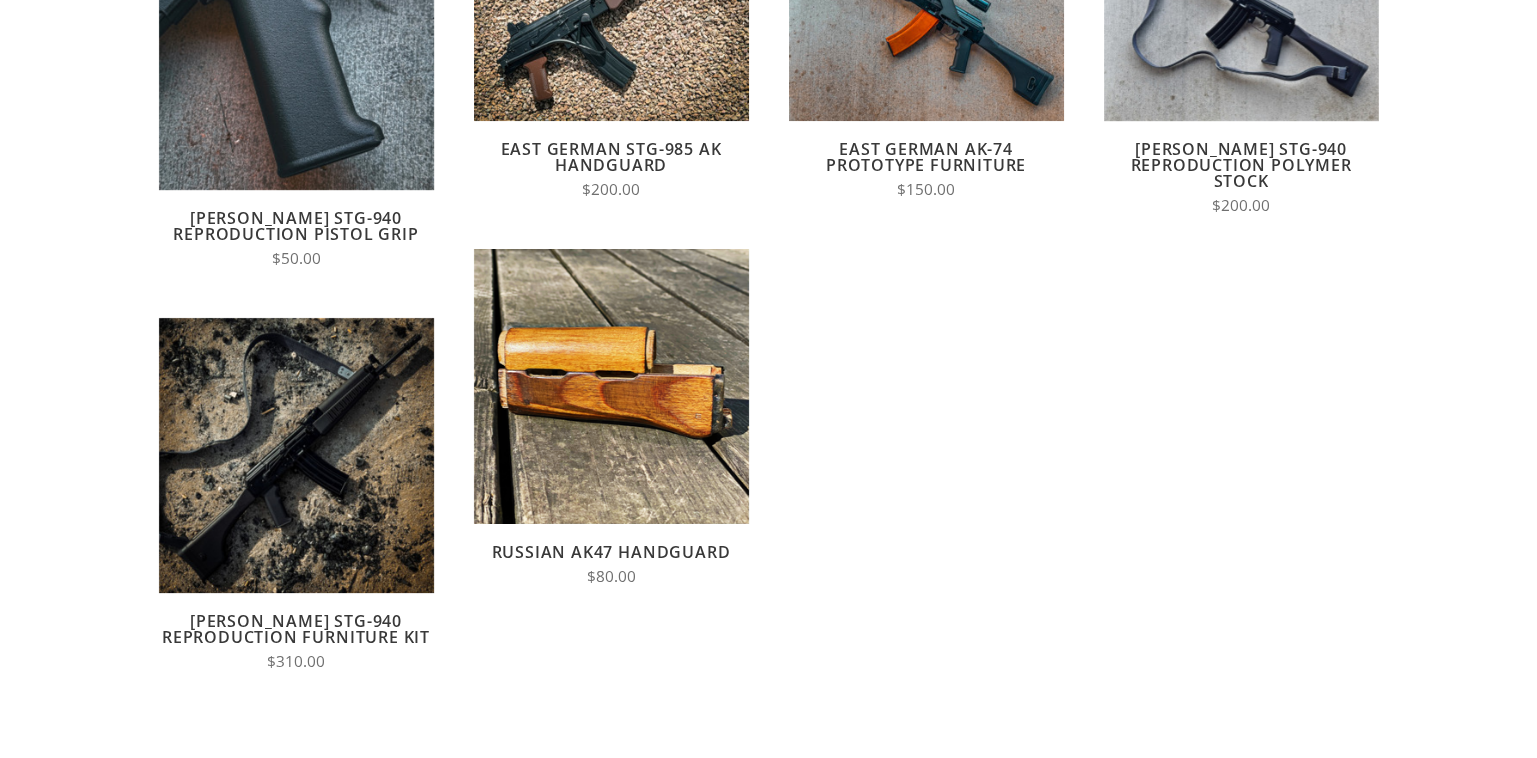 drag, startPoint x: 638, startPoint y: 357, endPoint x: 1132, endPoint y: 385, distance: 494.79288 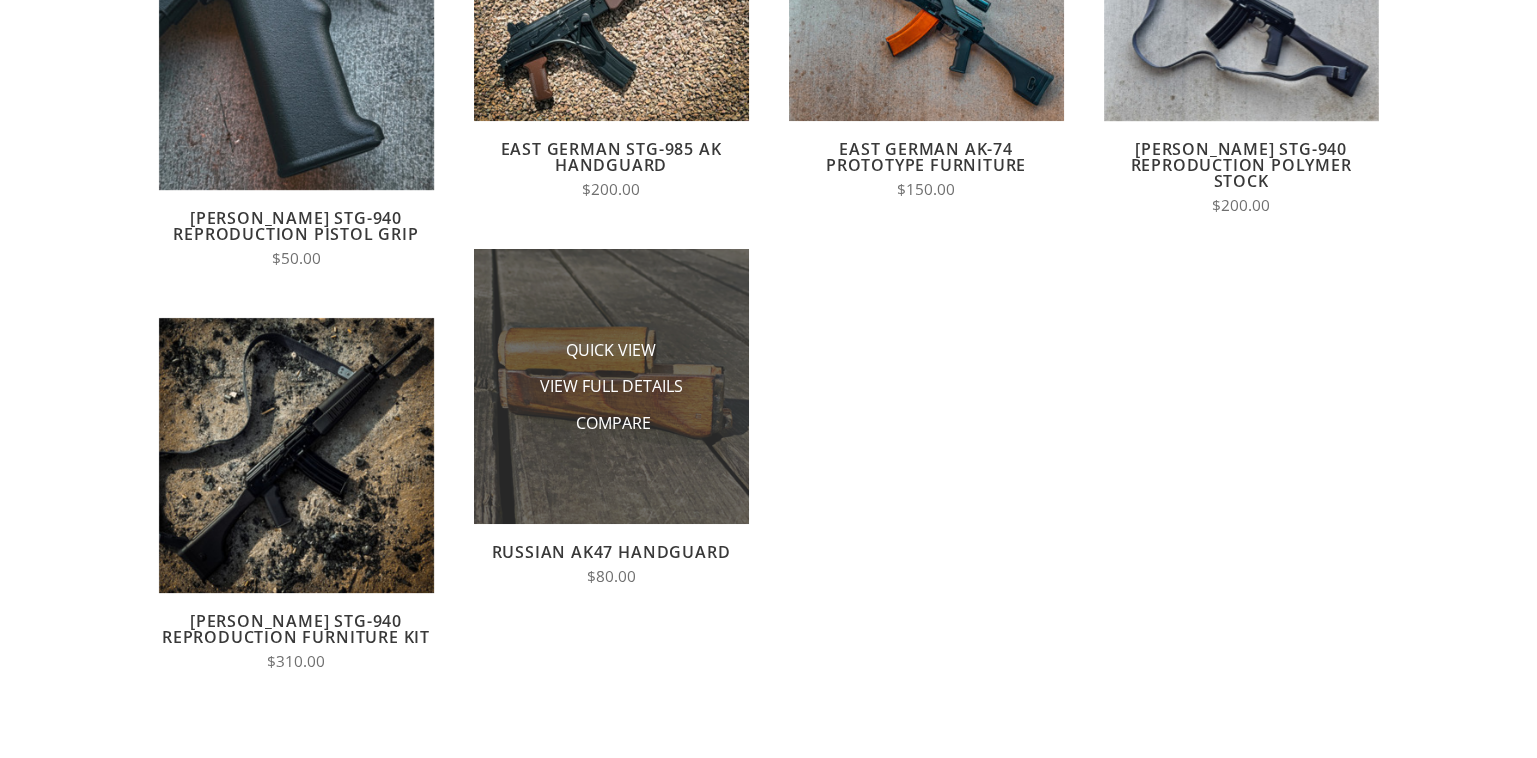 click at bounding box center (611, 386) 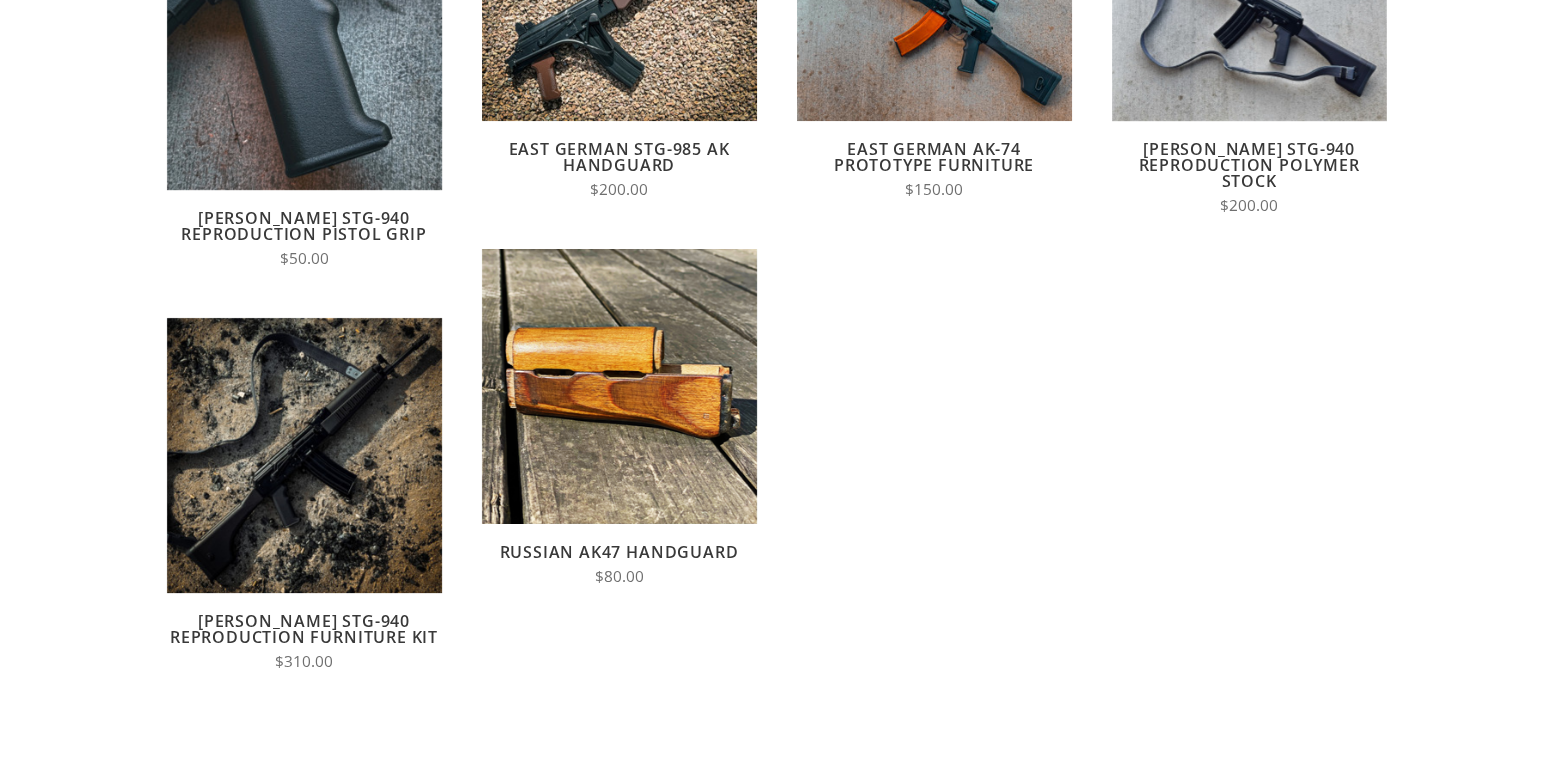 scroll, scrollTop: 0, scrollLeft: 0, axis: both 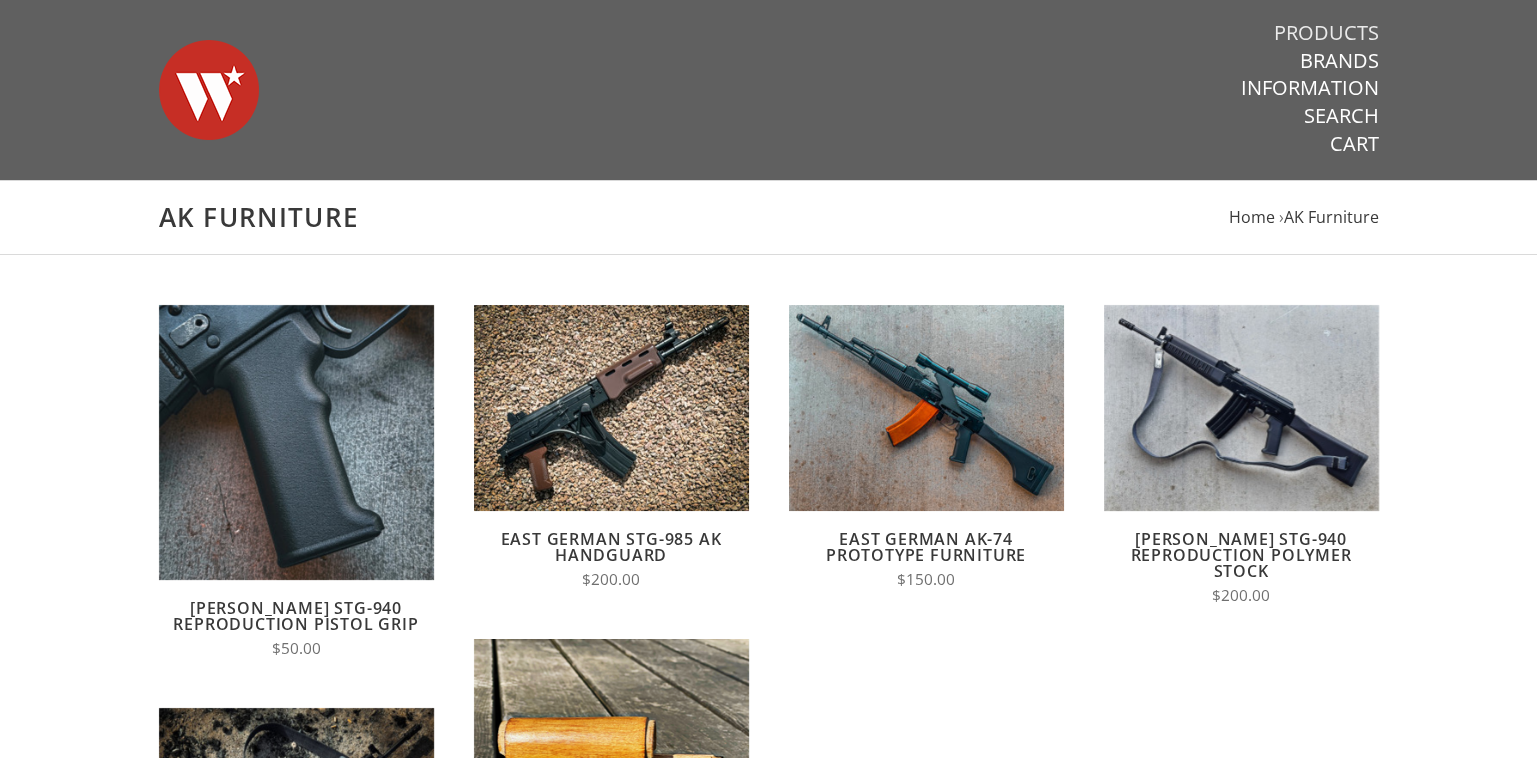 click on "Products" at bounding box center [1326, 33] 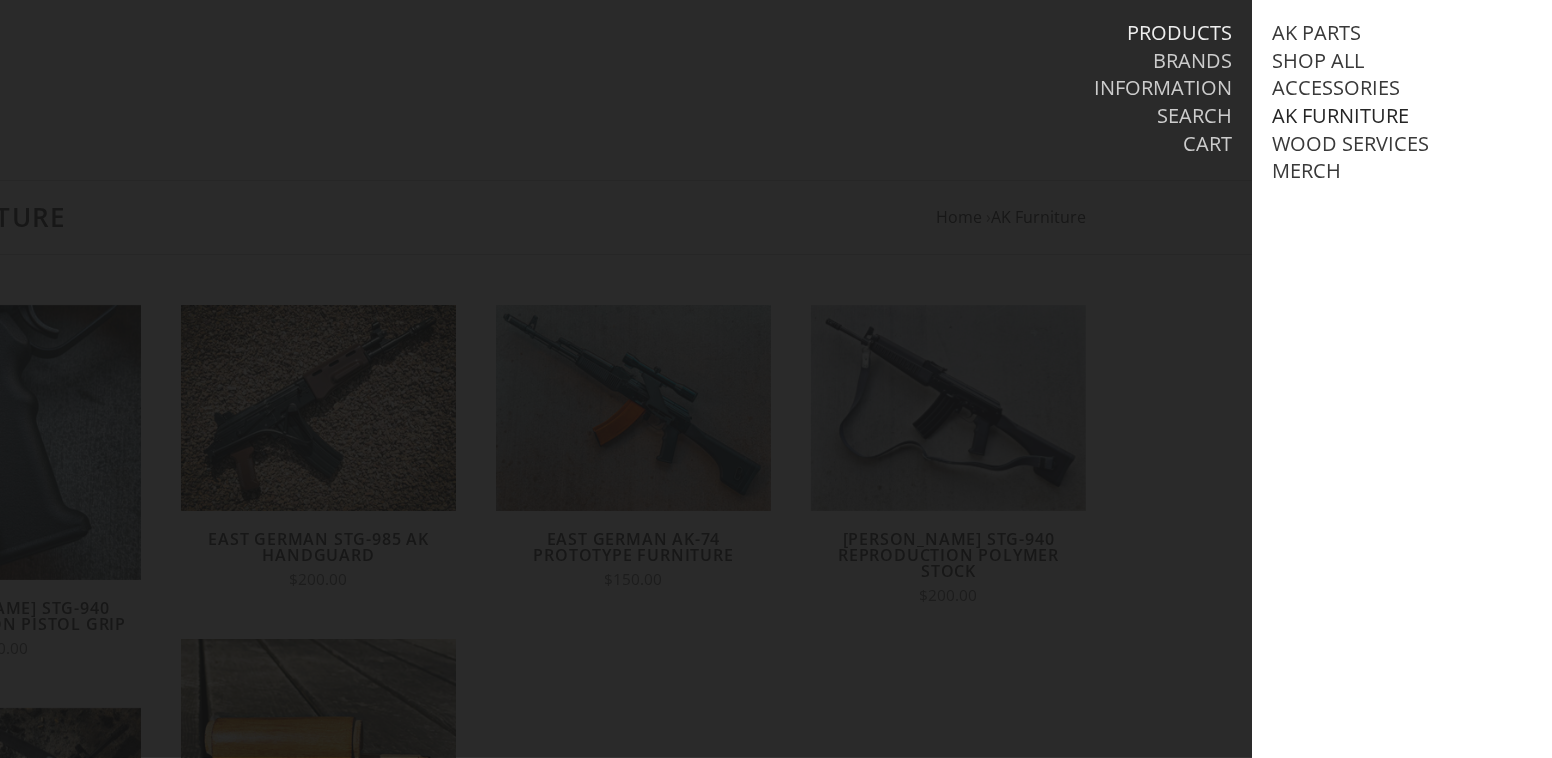 click on "AK Furniture" at bounding box center (1340, 116) 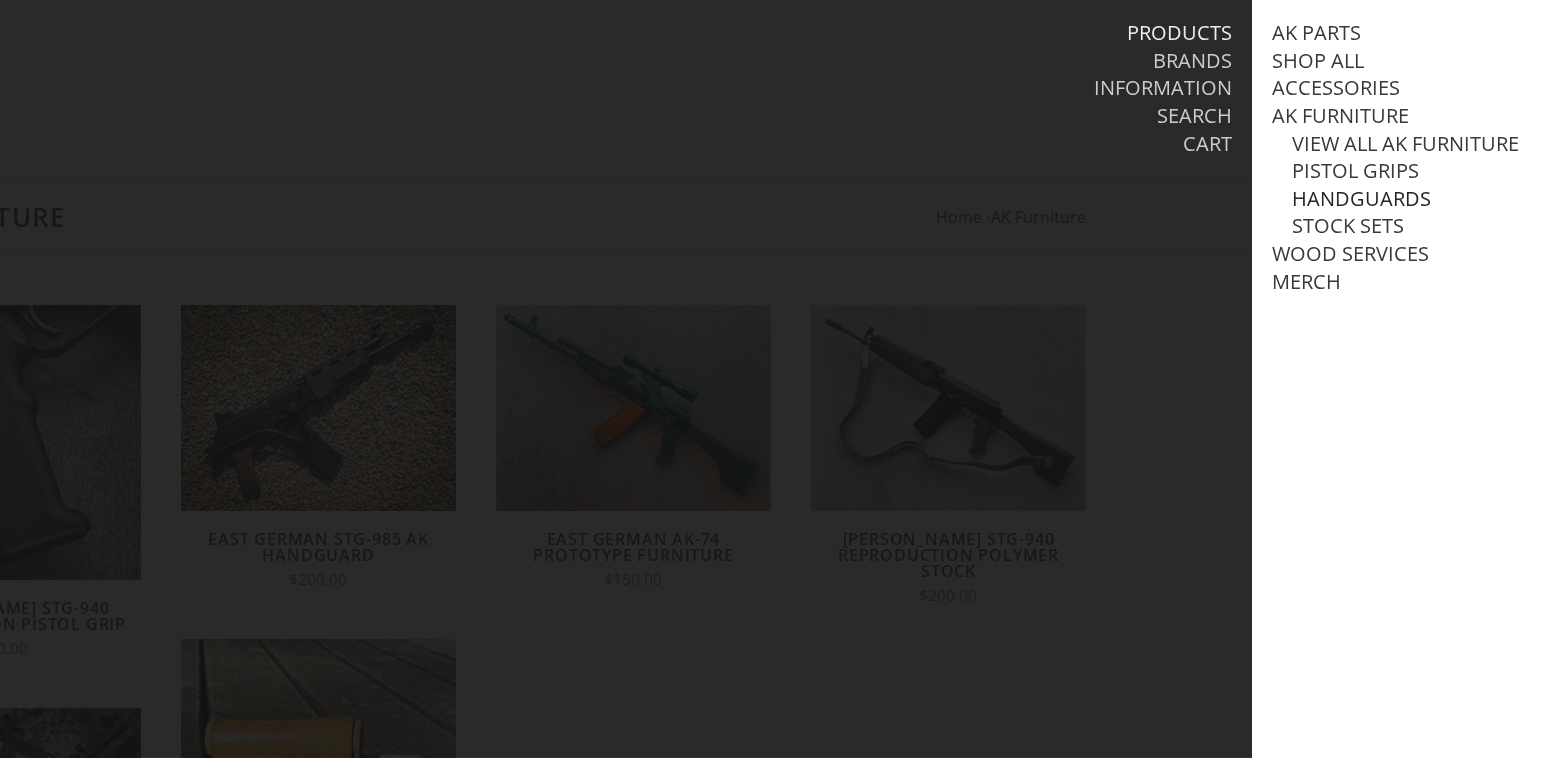 click on "Handguards" at bounding box center [1361, 199] 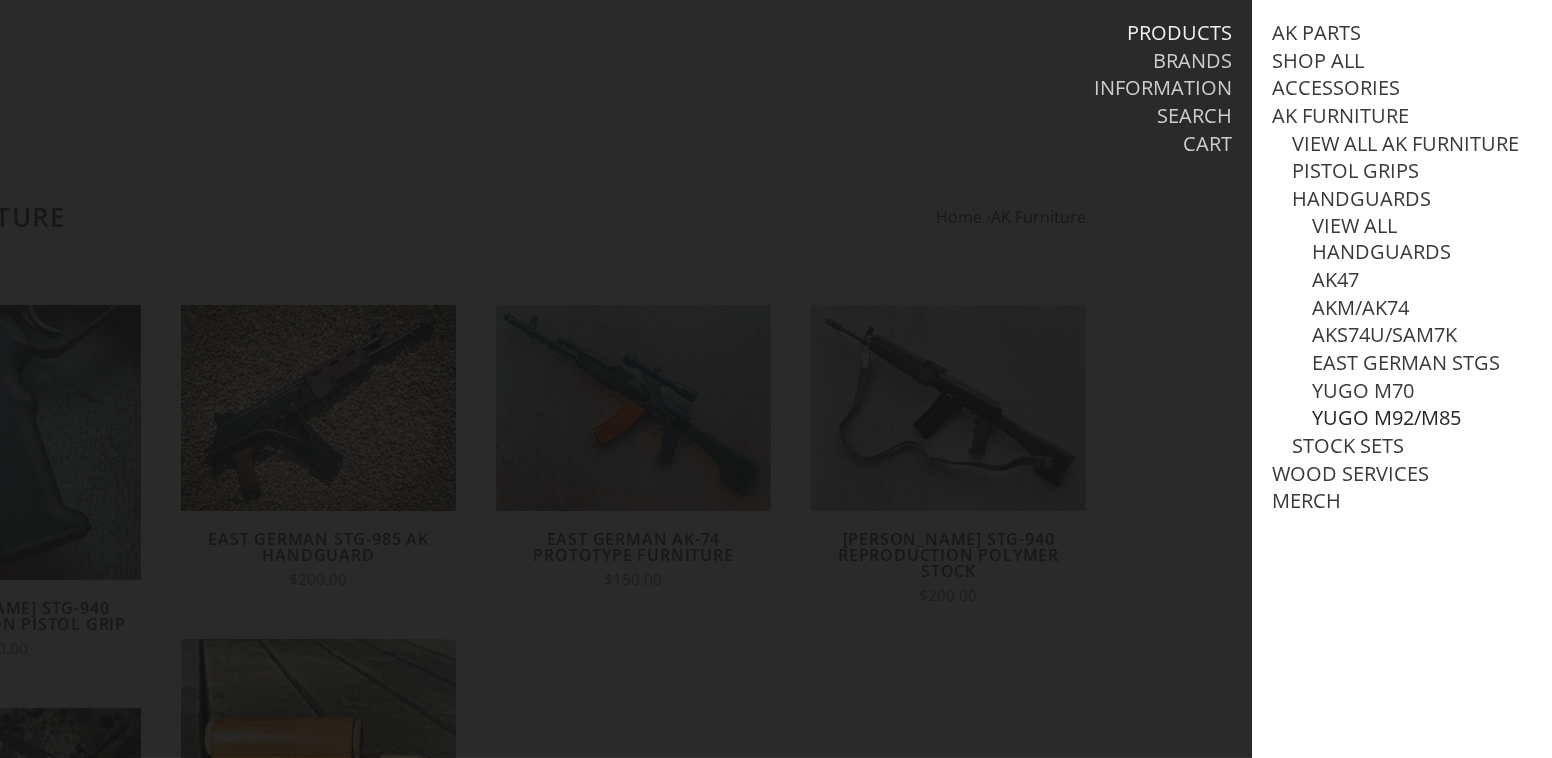 click on "Yugo M92/M85" at bounding box center [1386, 418] 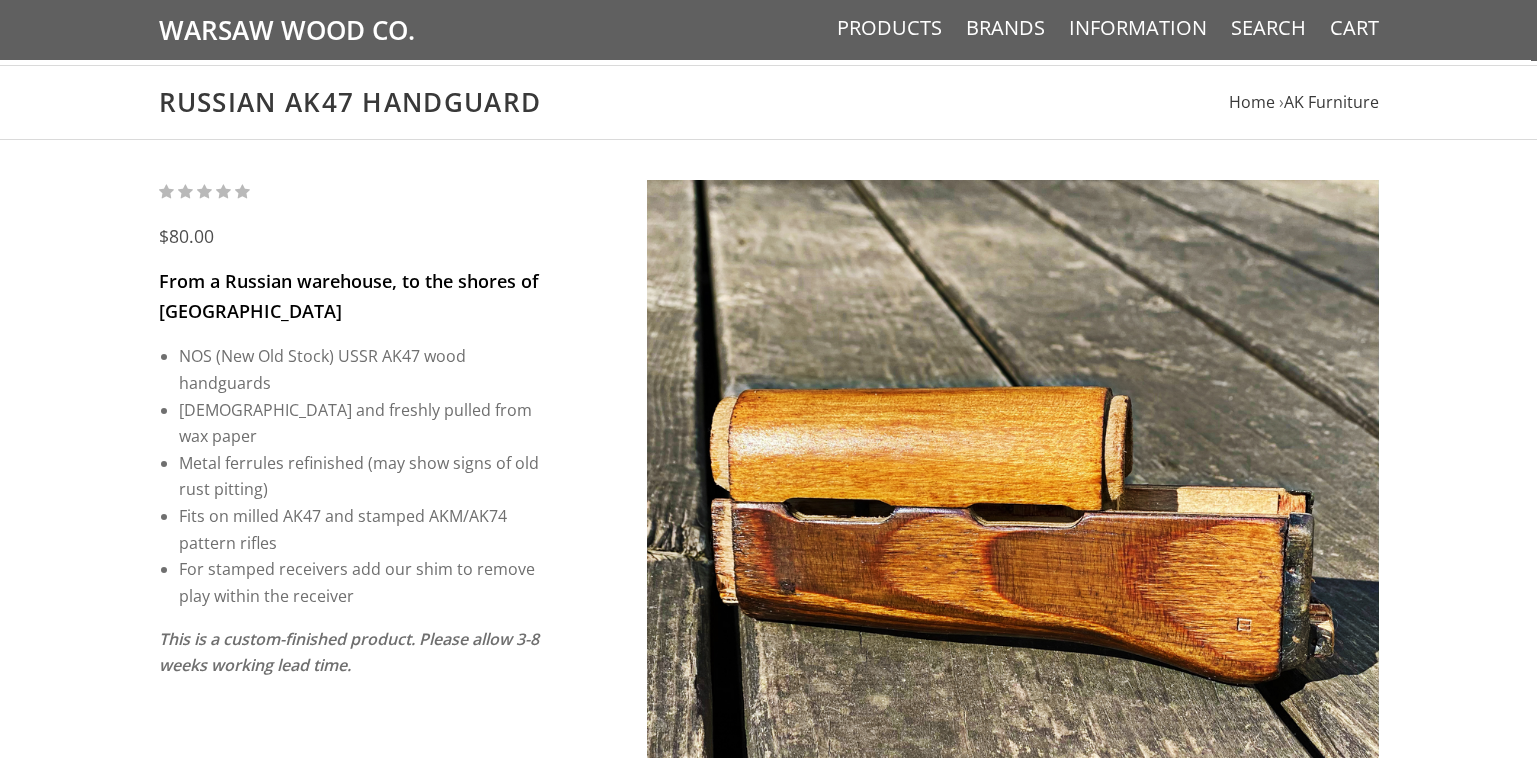 scroll, scrollTop: 0, scrollLeft: 0, axis: both 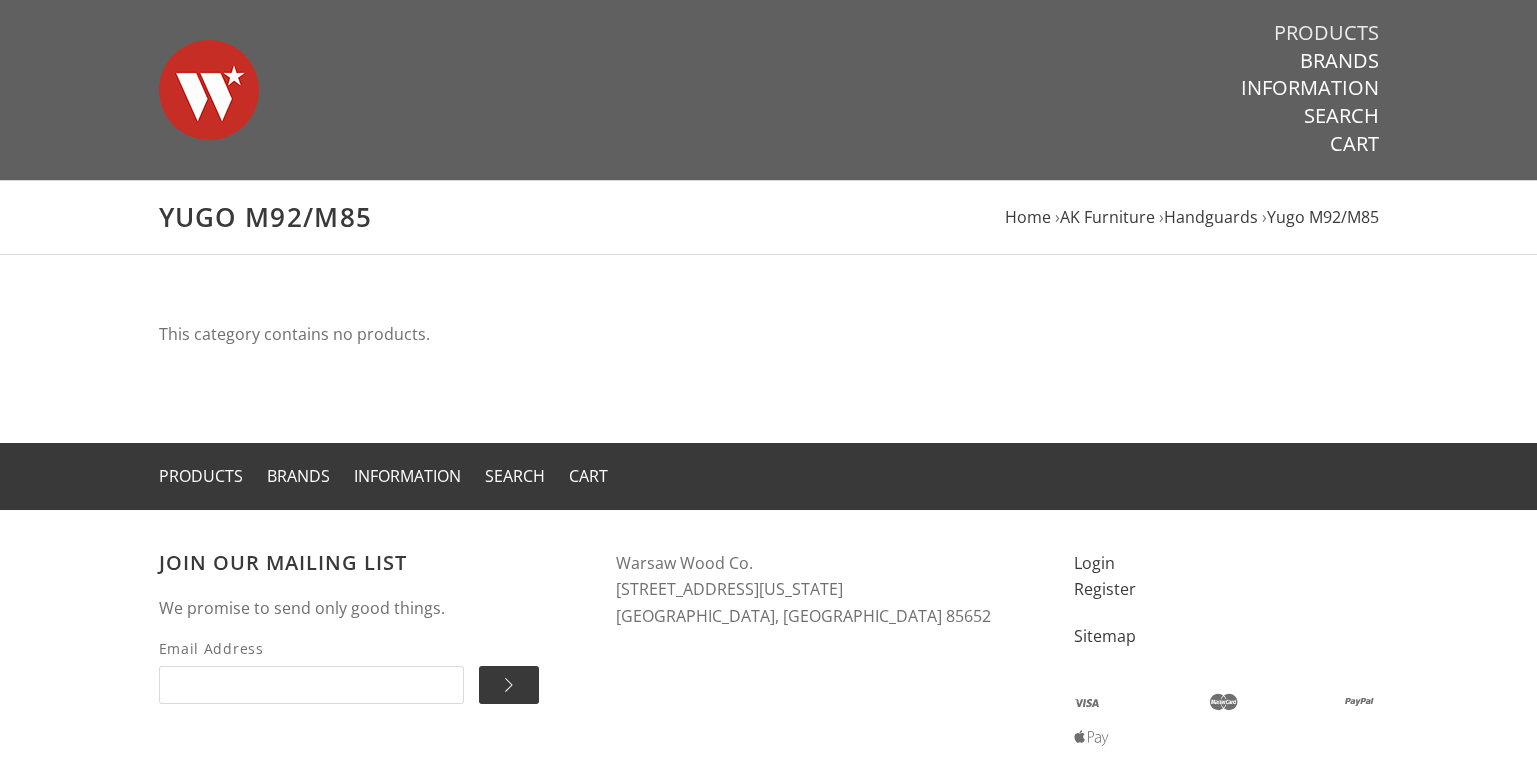 click on "Products" at bounding box center [1326, 33] 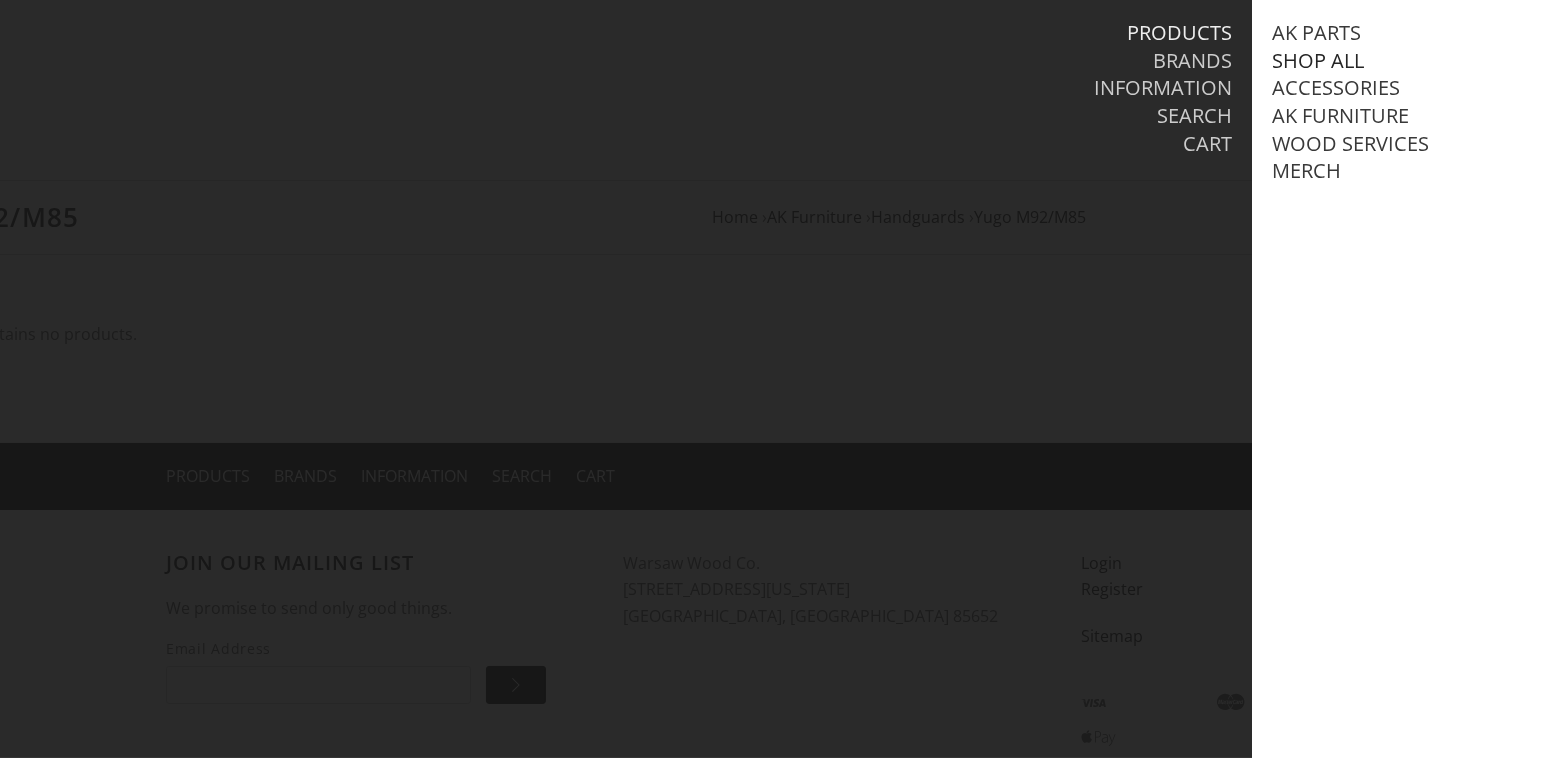 click on "Shop All" at bounding box center (1318, 61) 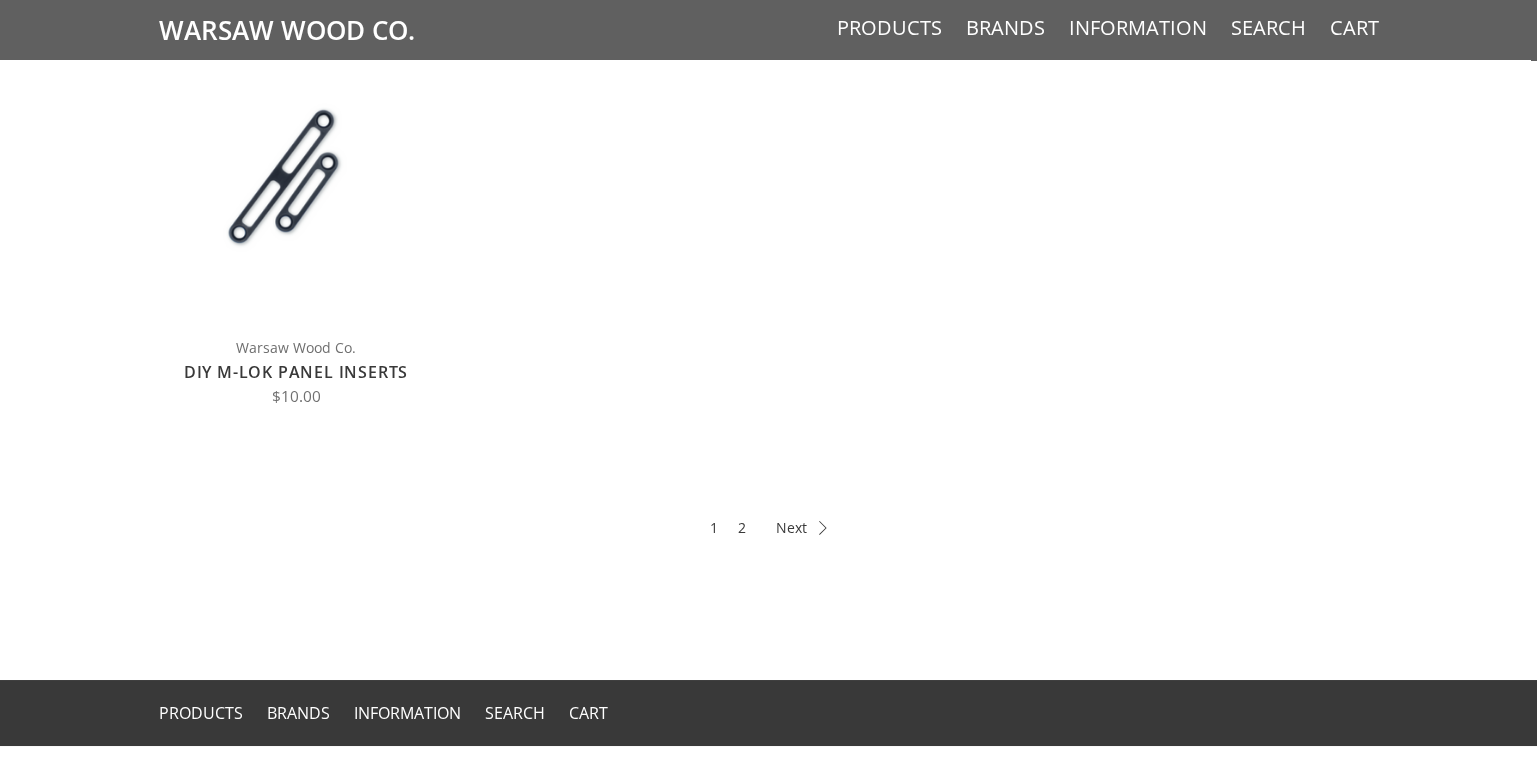 scroll, scrollTop: 1016, scrollLeft: 0, axis: vertical 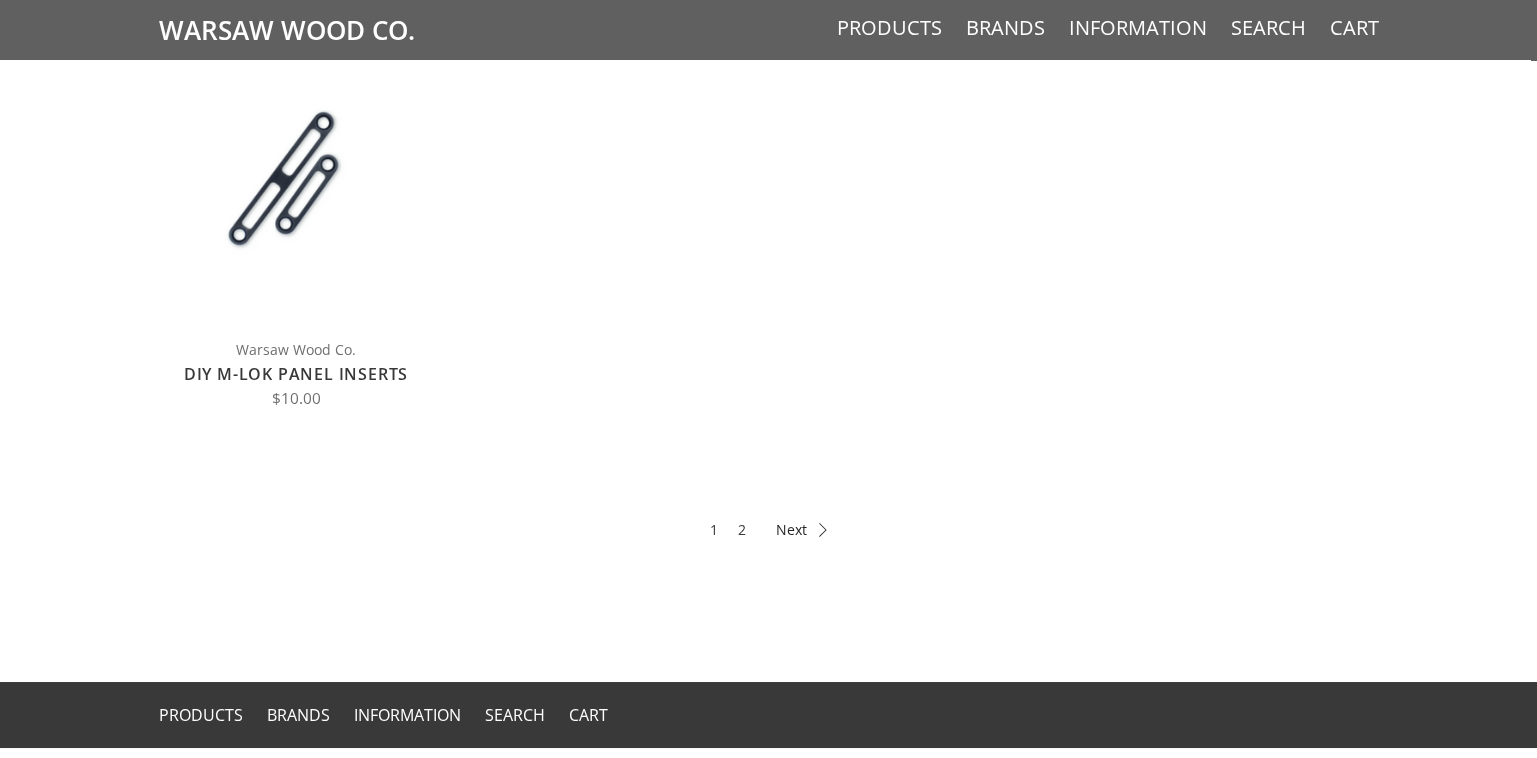 click at bounding box center [801, 530] 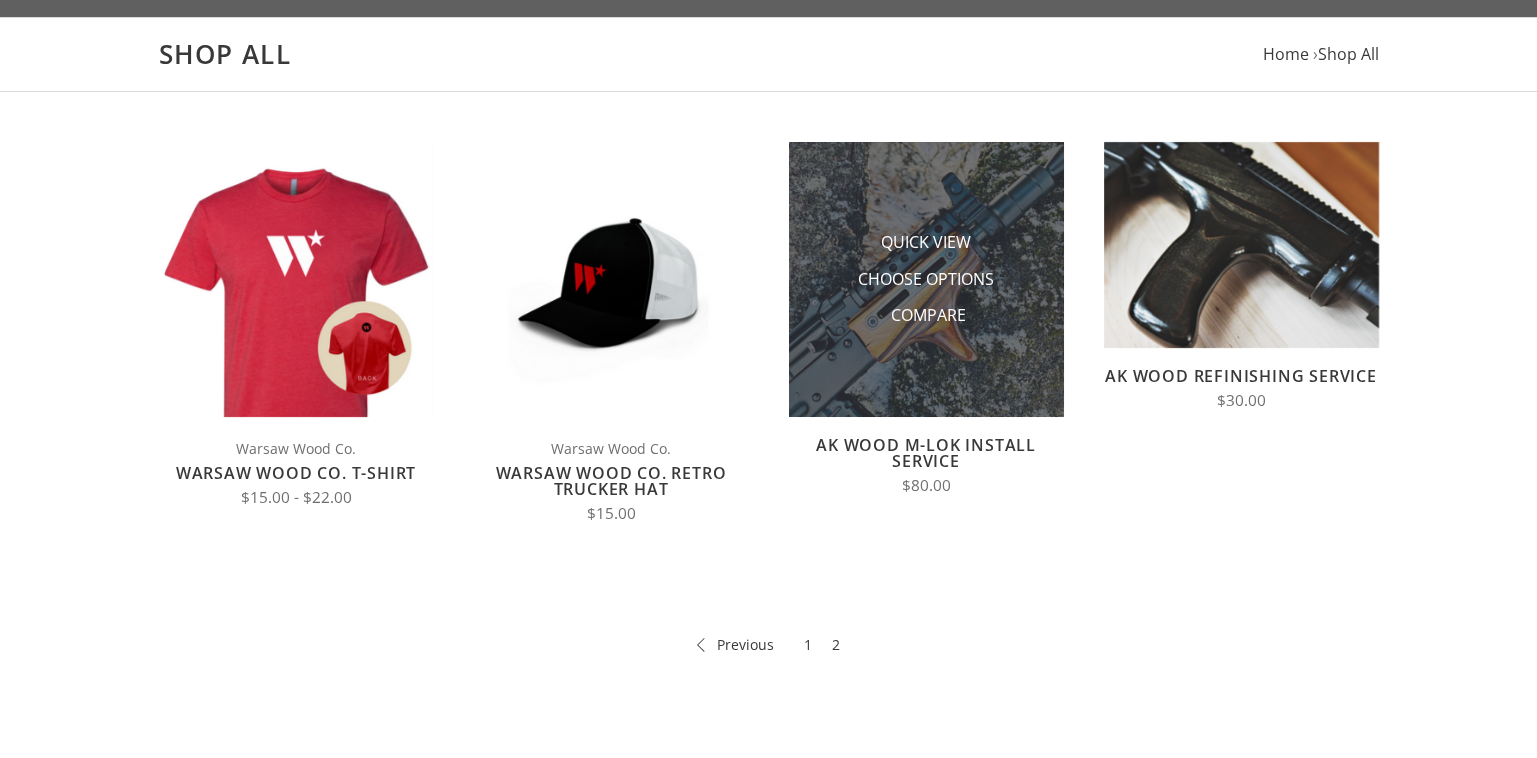scroll, scrollTop: 161, scrollLeft: 0, axis: vertical 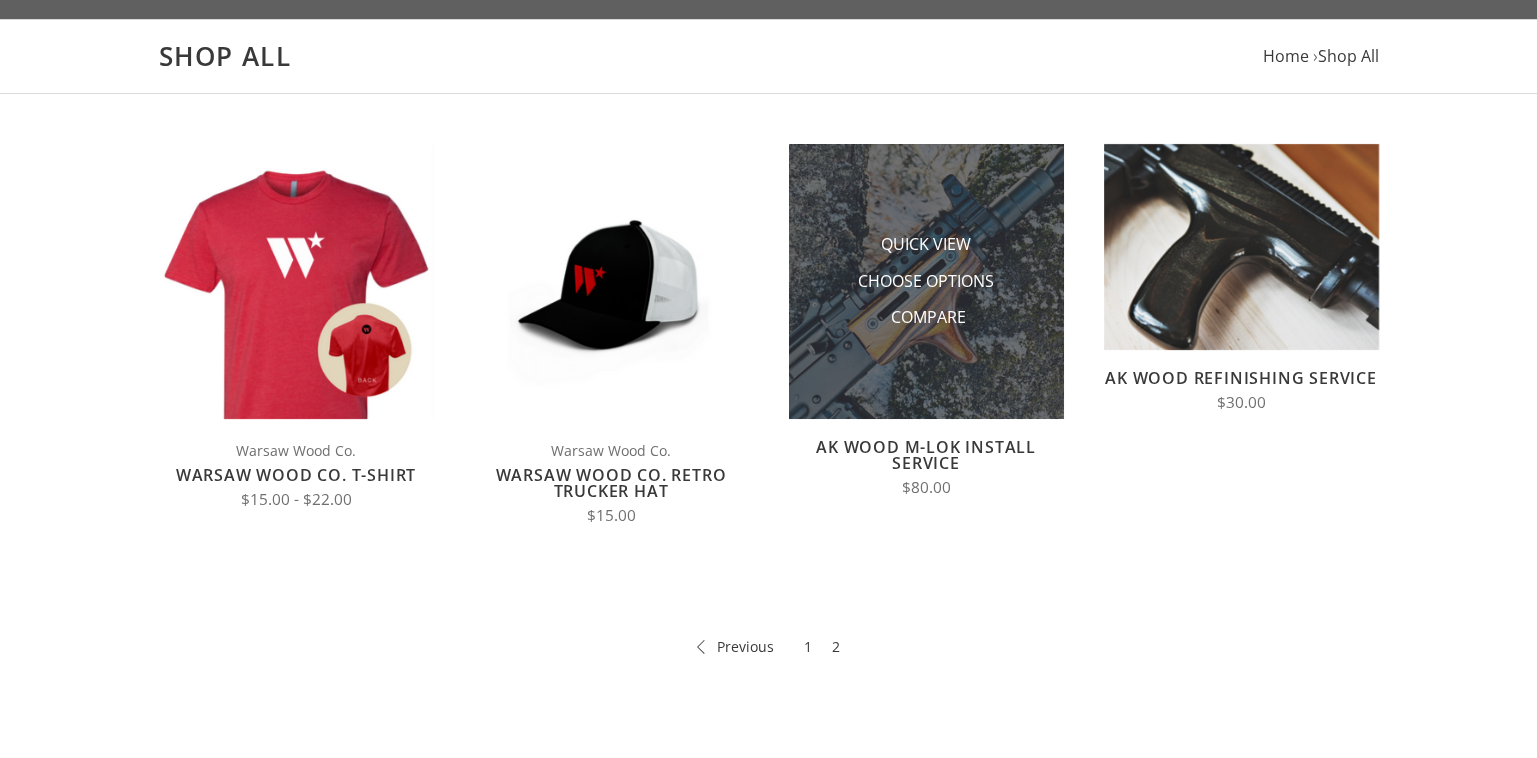 click at bounding box center [926, 281] 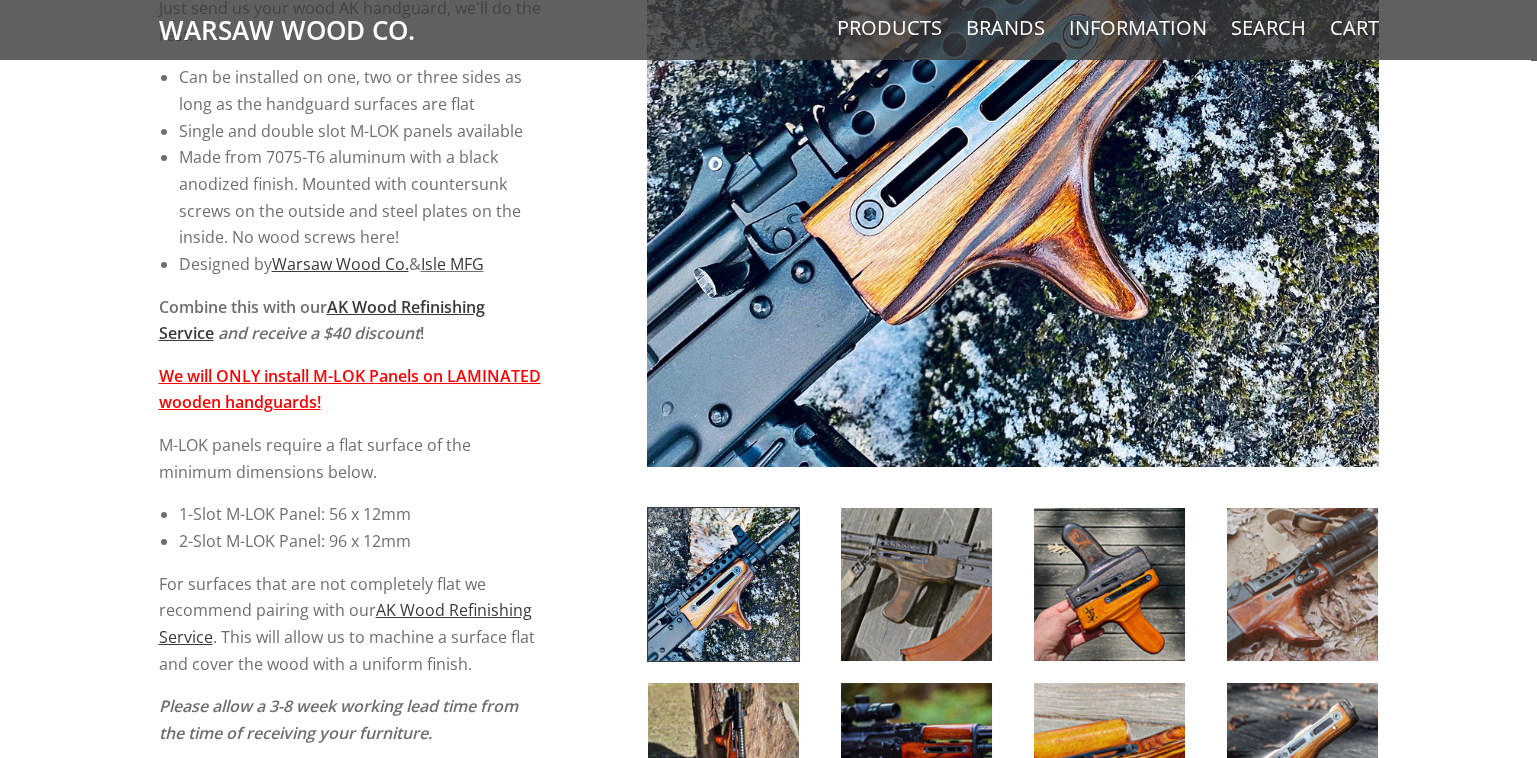 scroll, scrollTop: 524, scrollLeft: 0, axis: vertical 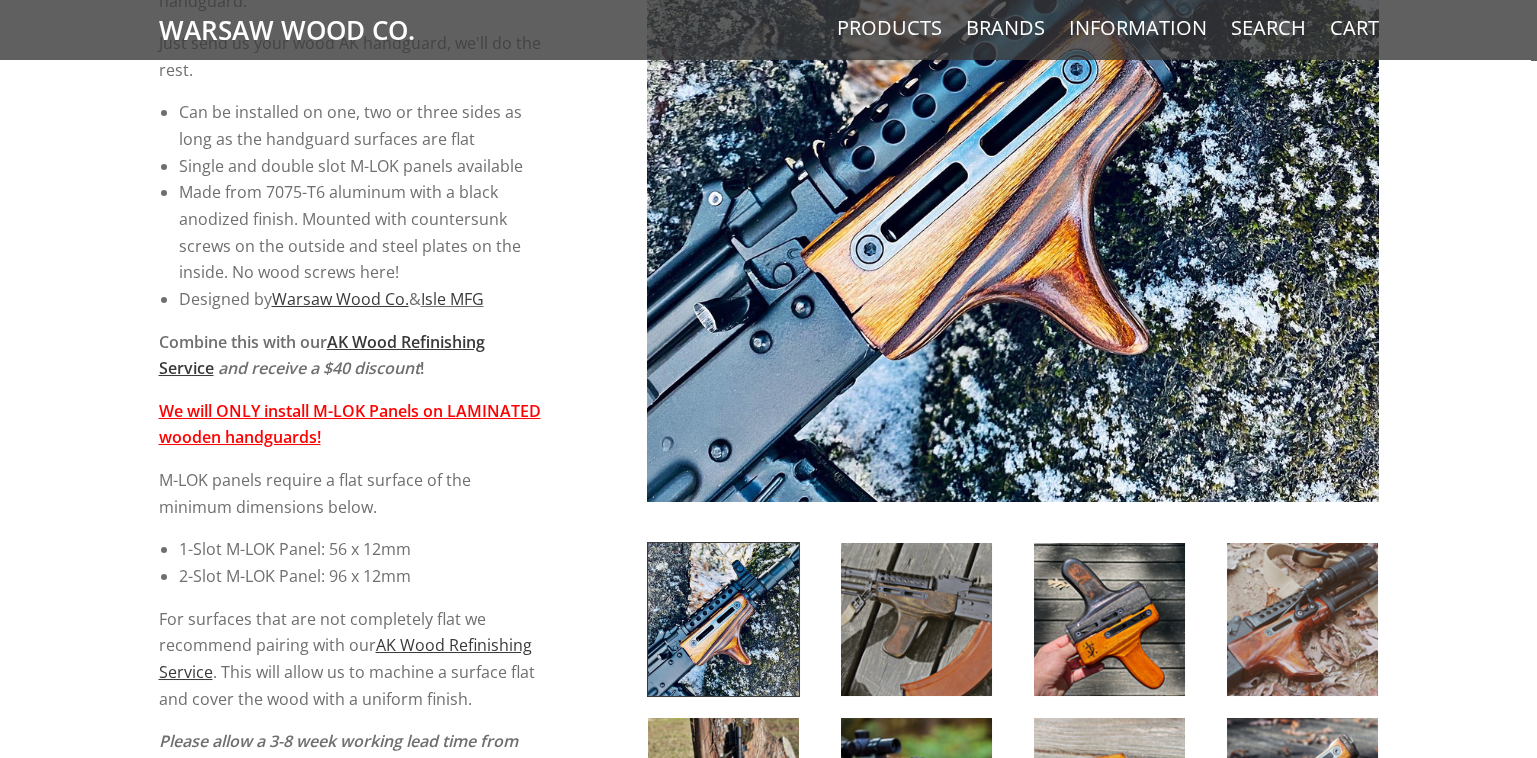 click at bounding box center (1013, 137) 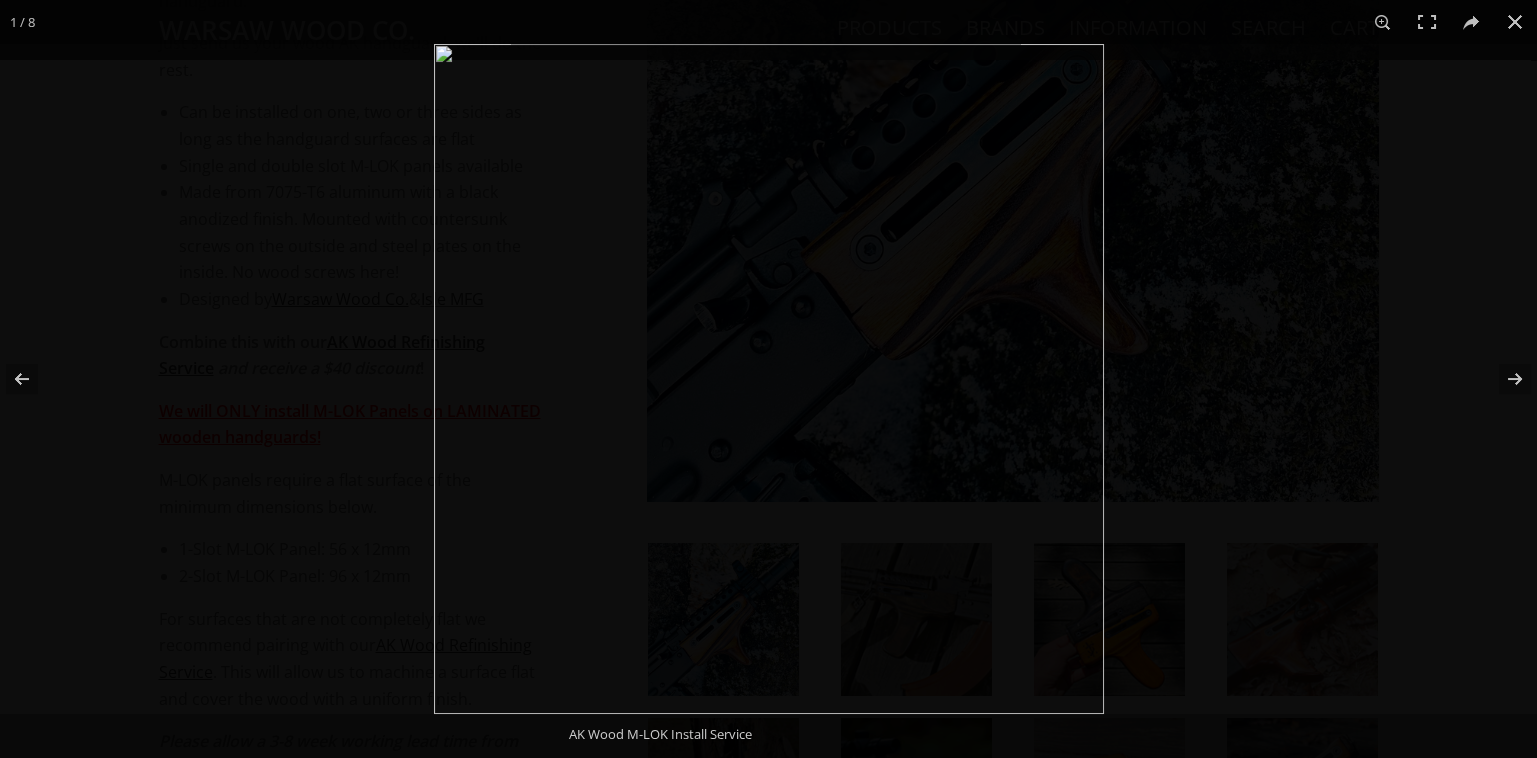 click at bounding box center (1202, 423) 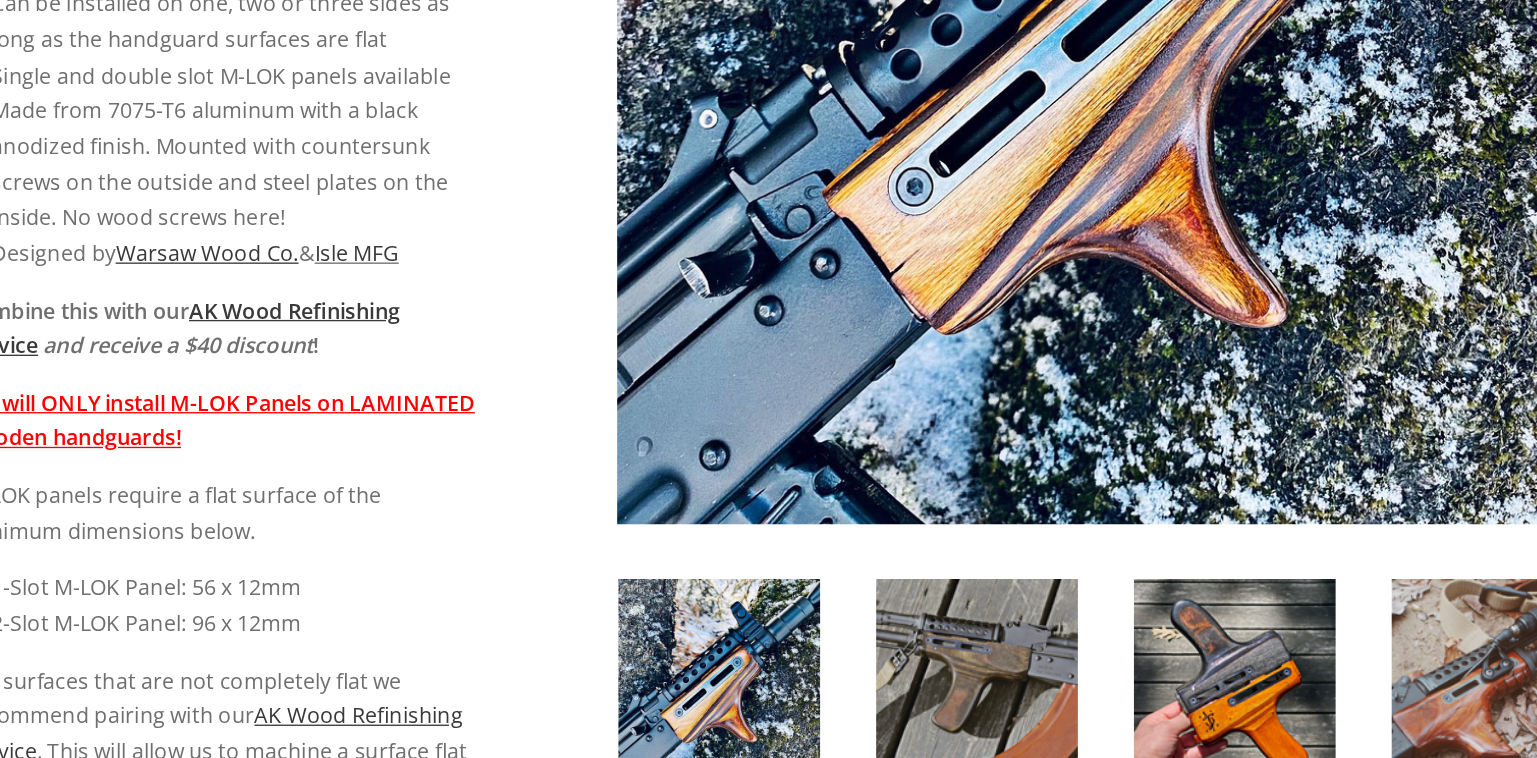 scroll, scrollTop: 524, scrollLeft: 0, axis: vertical 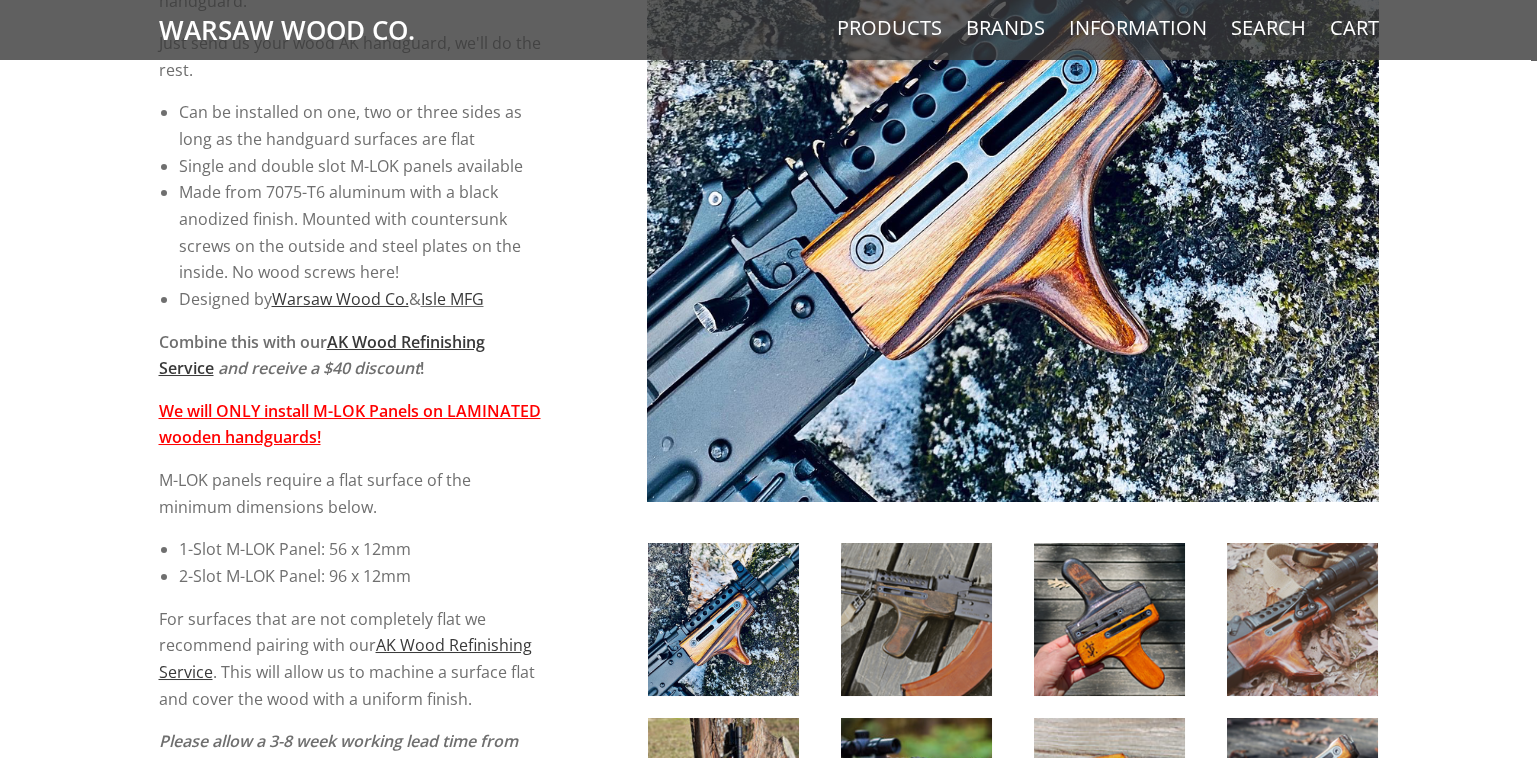 click at bounding box center [1013, 137] 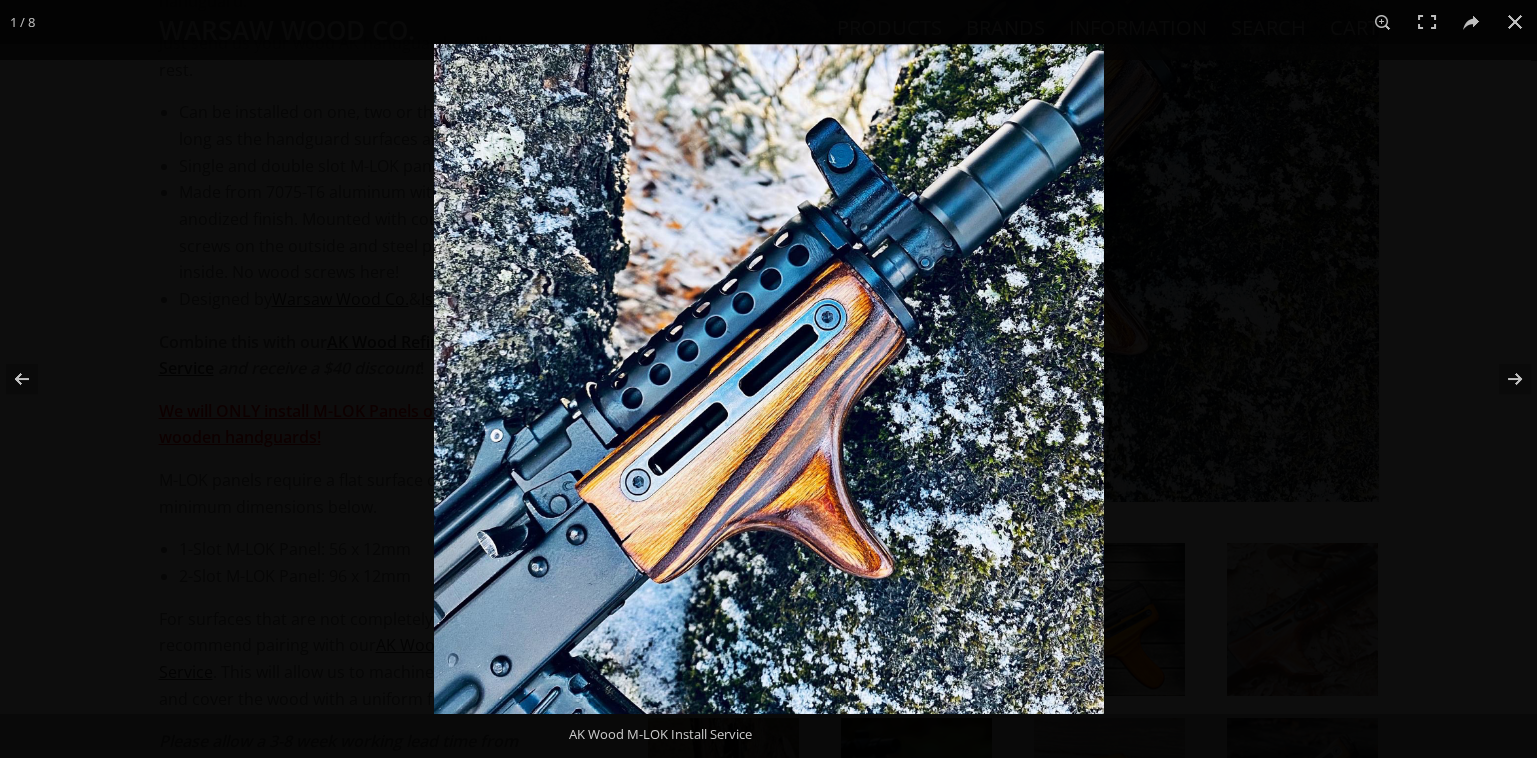click at bounding box center [769, 379] 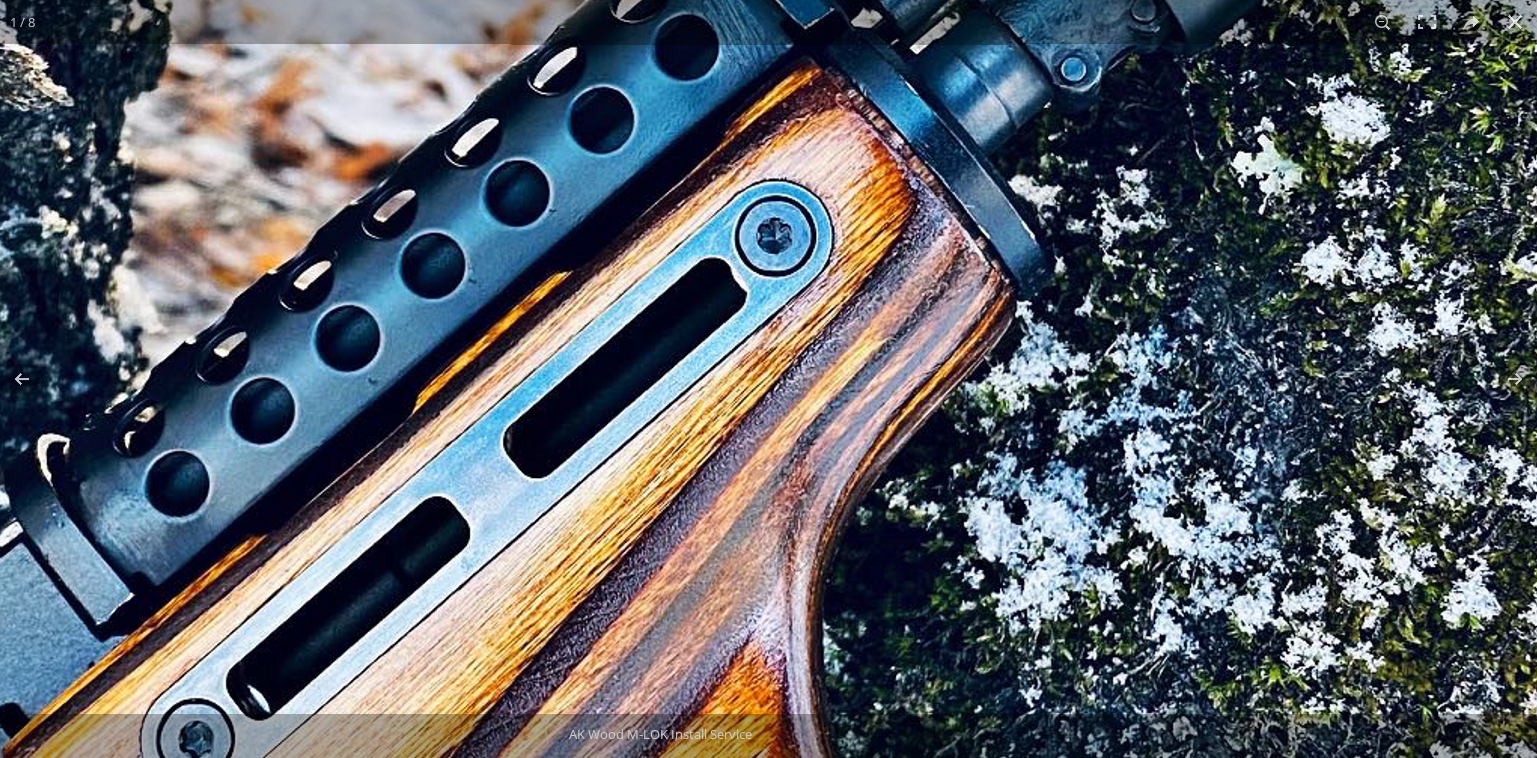 click at bounding box center (596, 425) 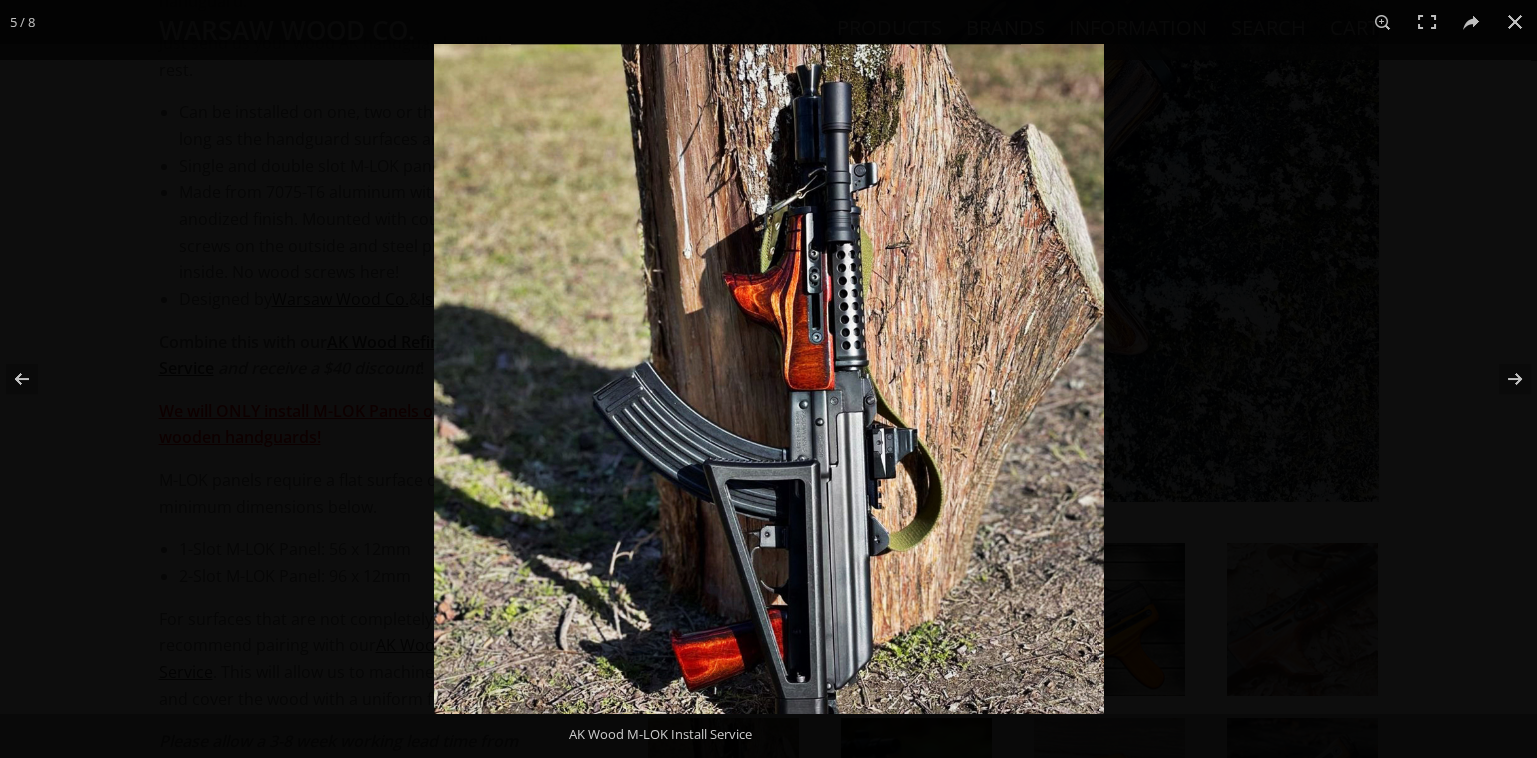 click at bounding box center [769, 379] 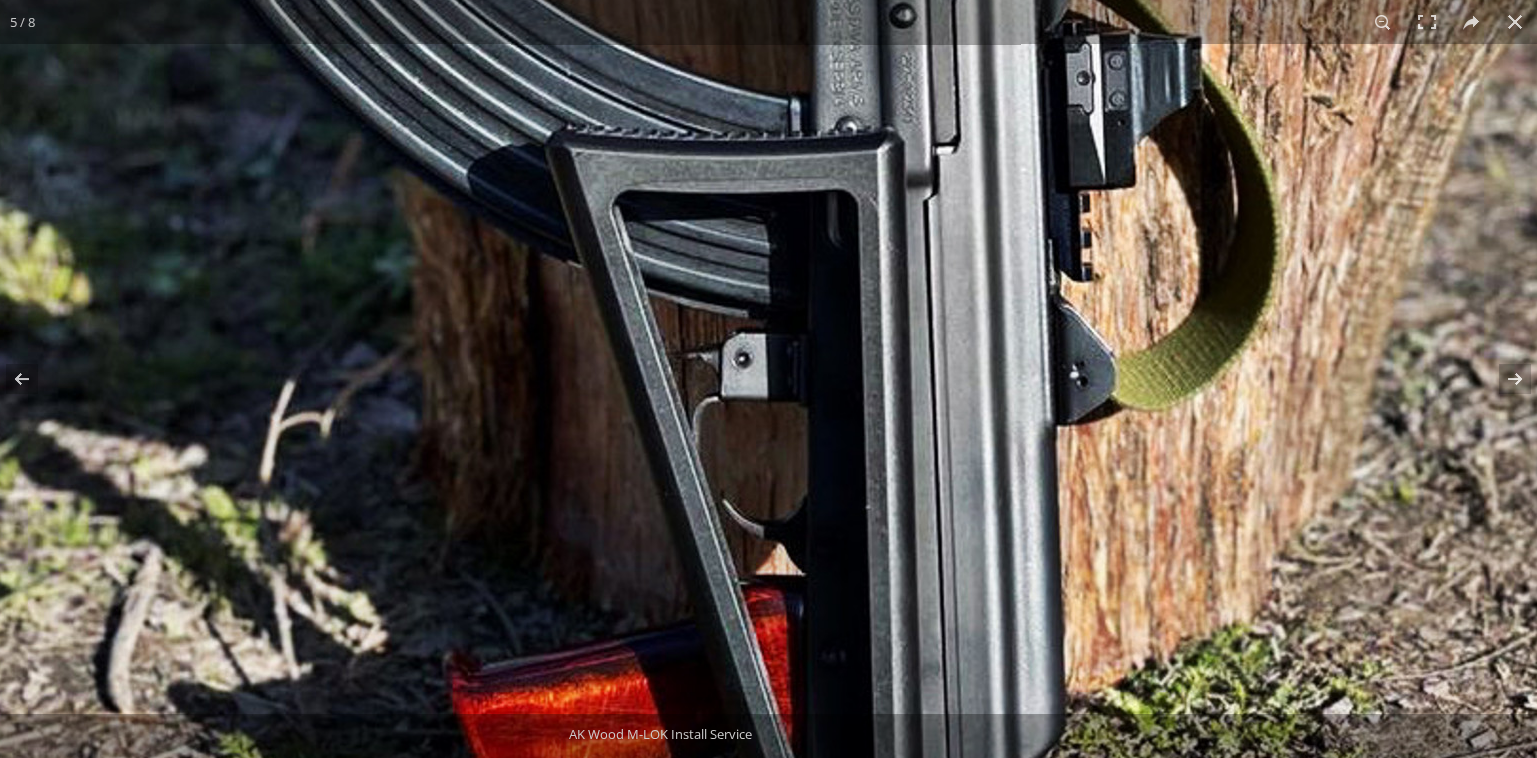 click on "5 / 8
AK Wood M-LOK Install Service
AK Wood M-LOK Install Service" at bounding box center (768, 379) 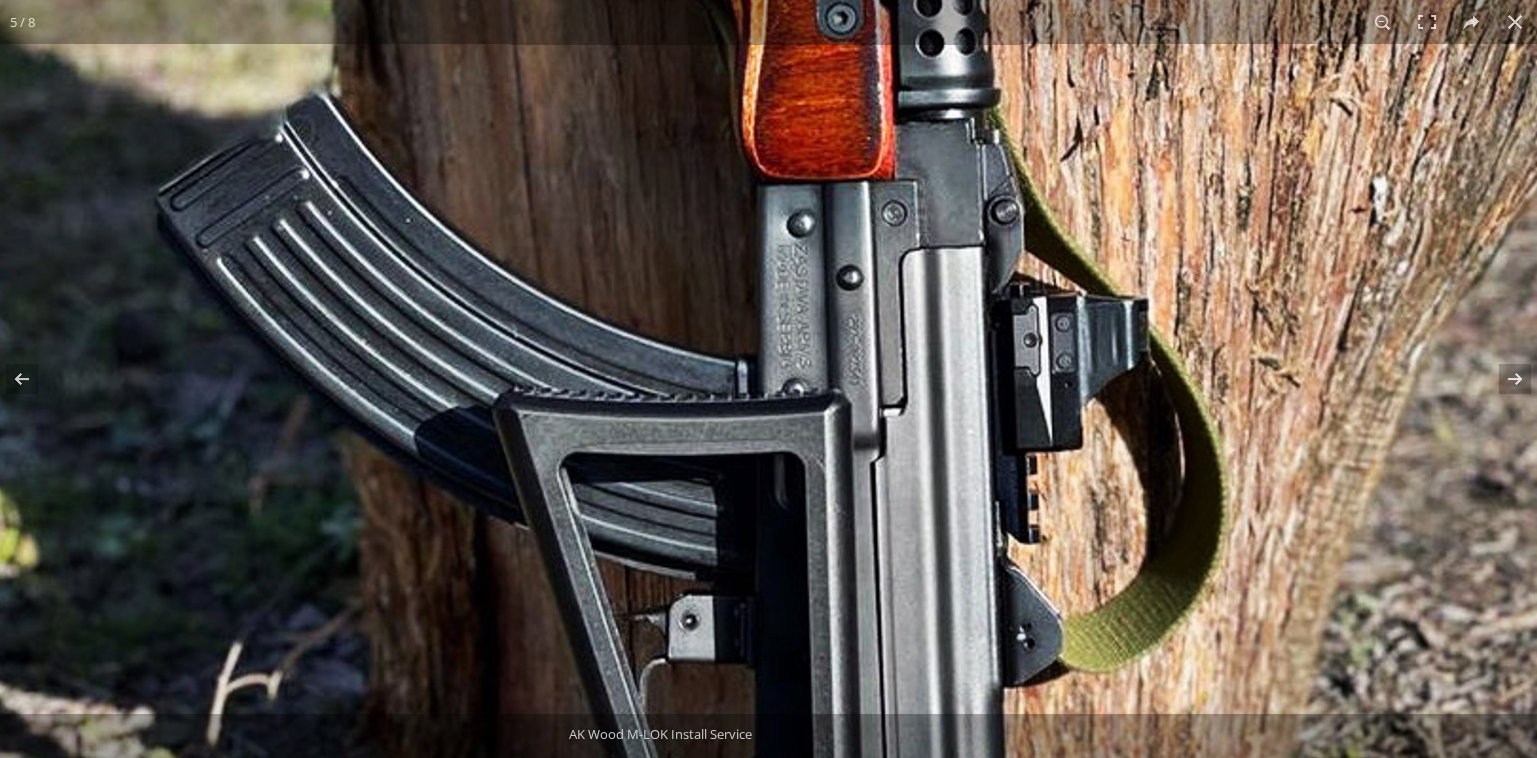 click at bounding box center (695, 146) 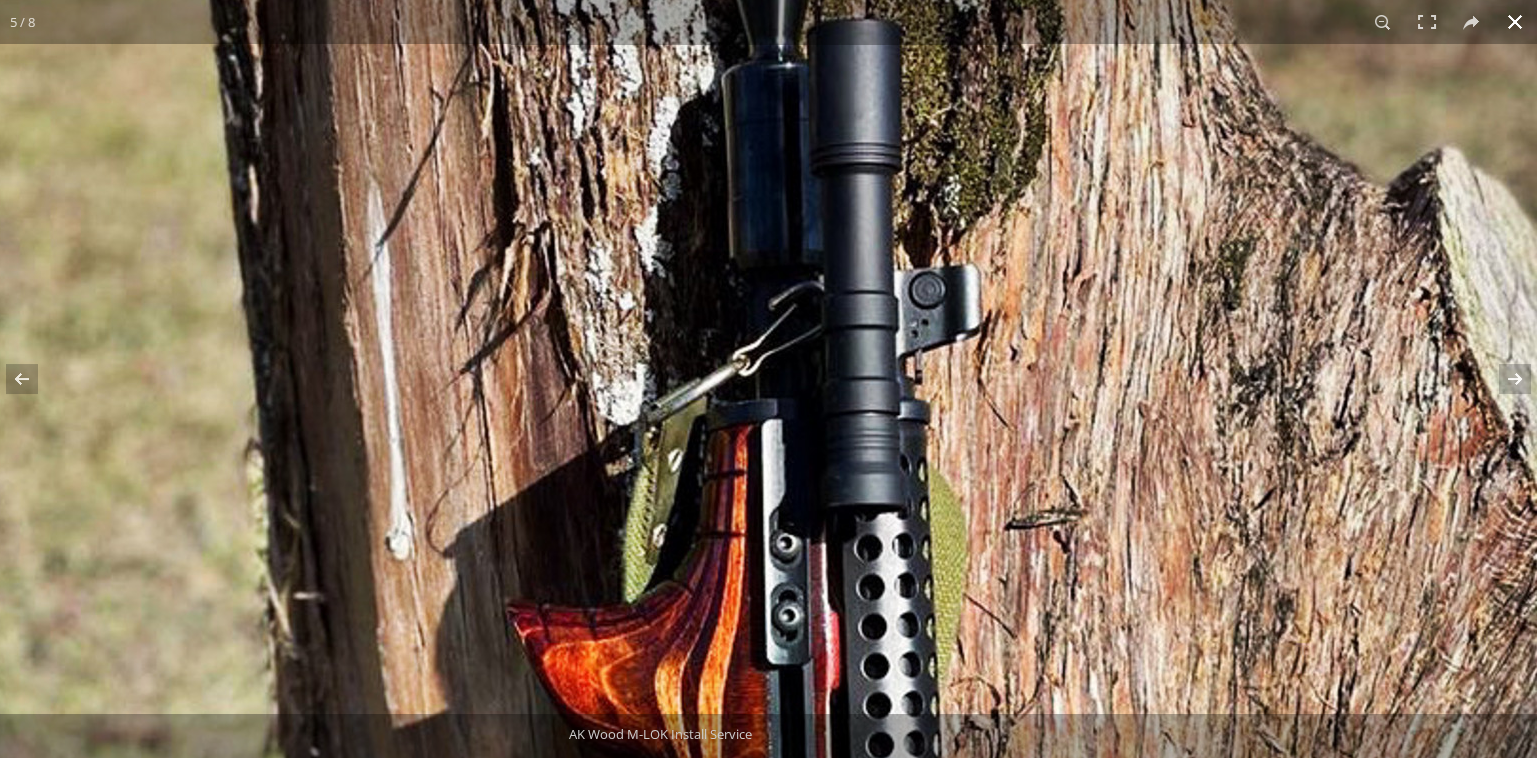 click on "lock
plus
Warsaw Wood Co.
Products
Brands
Information
Search
Cart
AK Wood M-LOK Install Service
Home
›
Shop All
5 / 5
( 1
Review)
$80.00
Sleek, solid, simple.
Designed by  Warsaw Wood Co." at bounding box center (768, 1472) 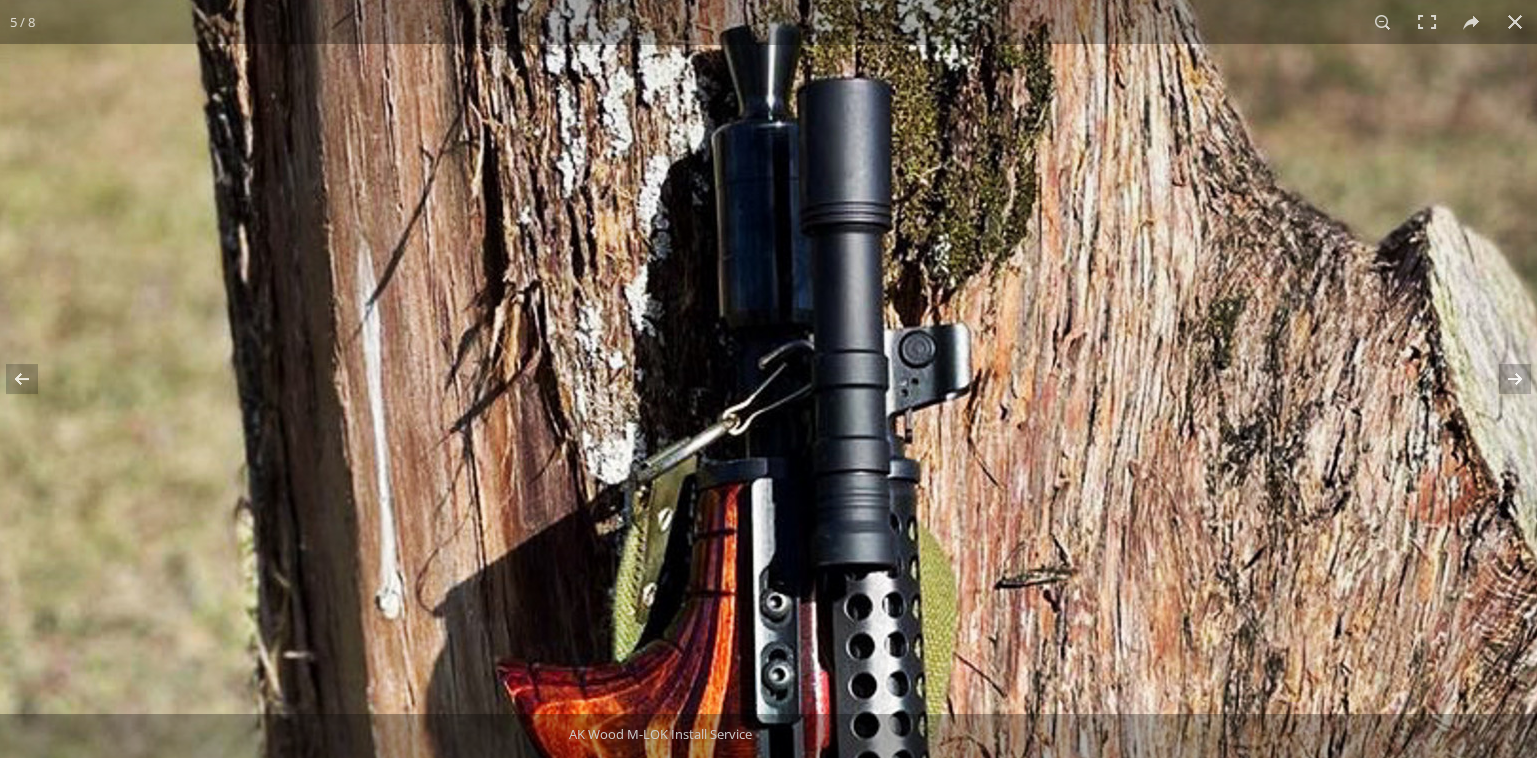 click at bounding box center (639, 986) 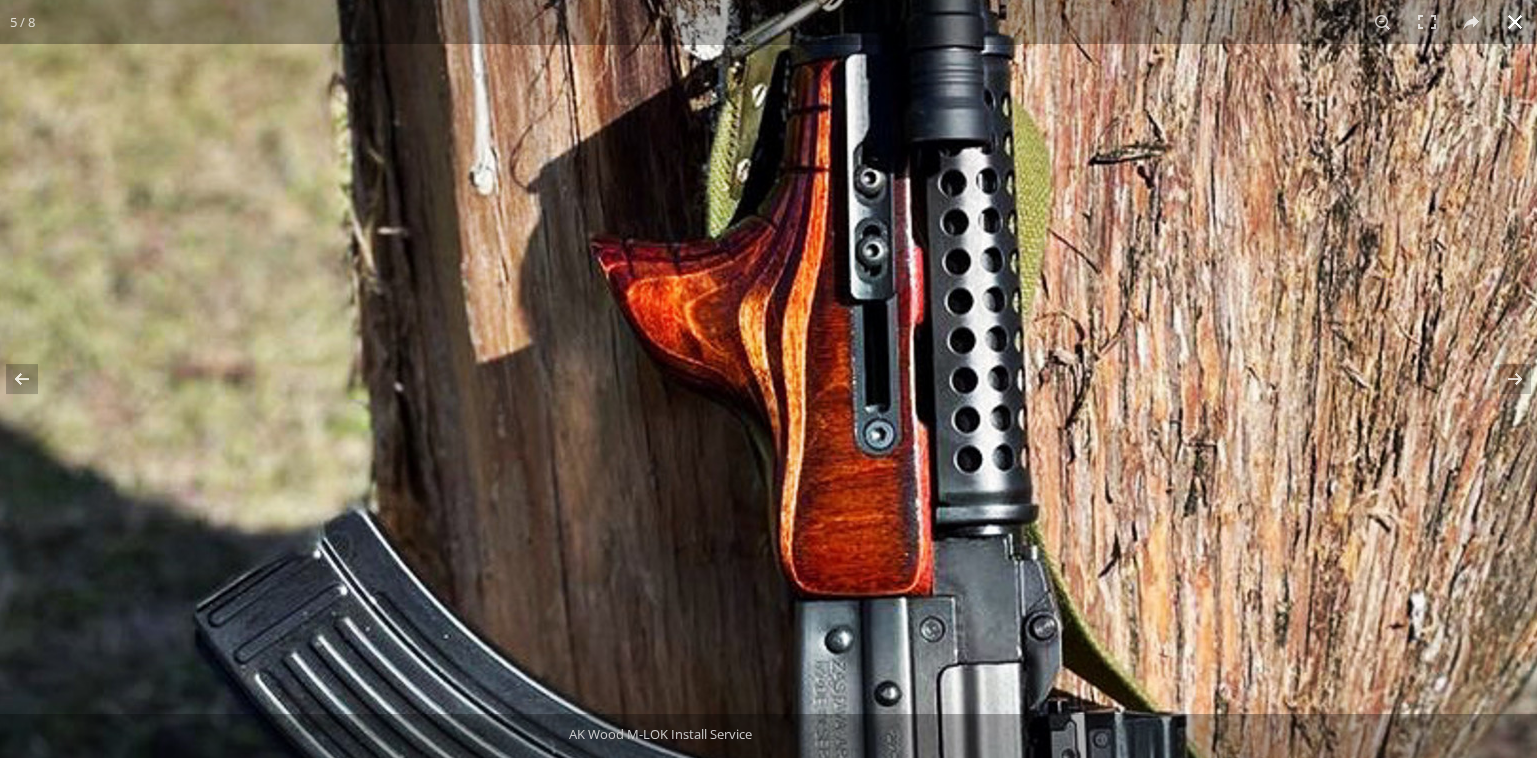 click on "lock
plus
Warsaw Wood Co.
Products
Brands
Information
Search
Cart
AK Wood M-LOK Install Service
Home
›
Shop All
5 / 5
( 1
Review)
$80.00
Sleek, solid, simple.
Designed by  Warsaw Wood Co." at bounding box center (768, 1472) 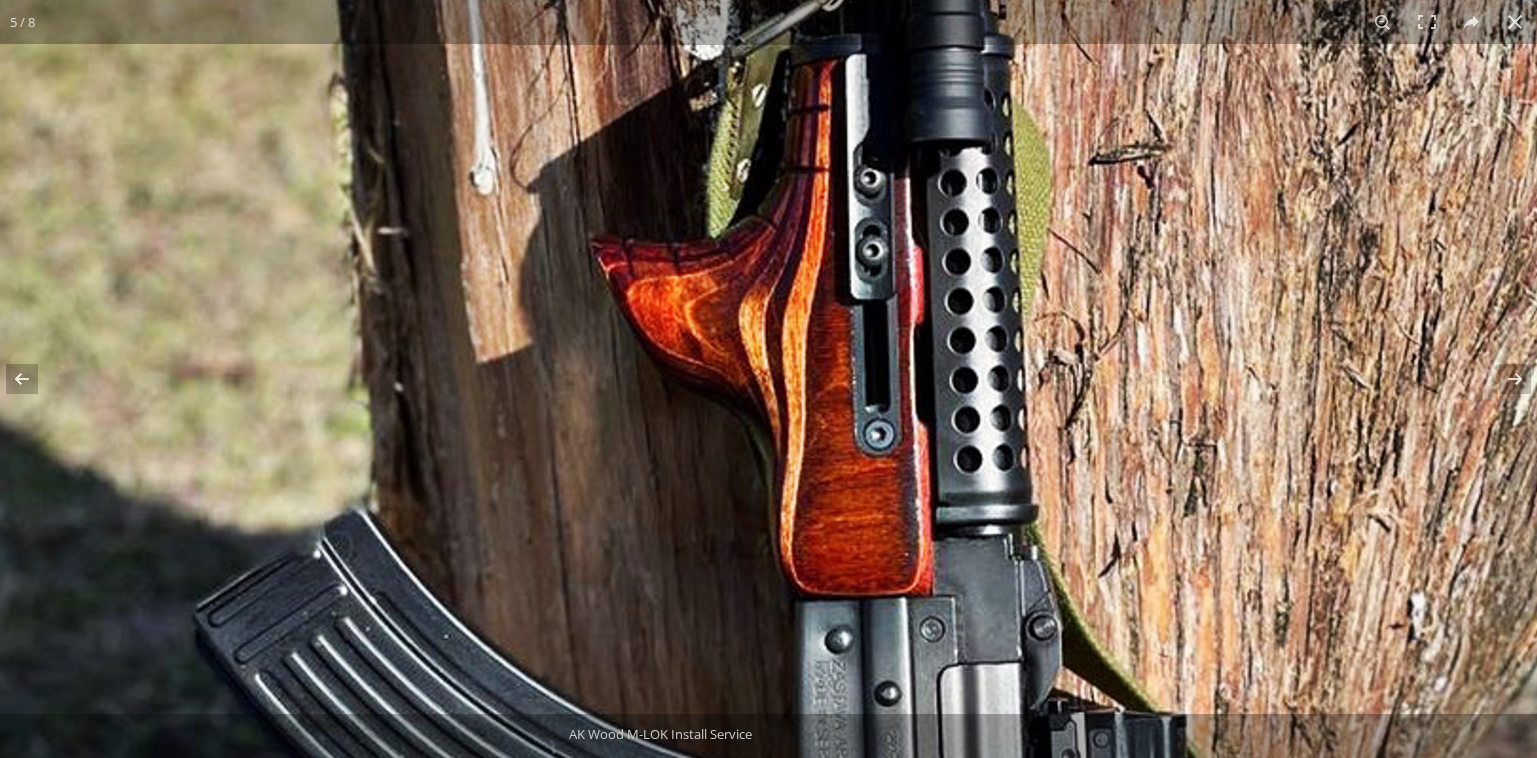 click at bounding box center [733, 562] 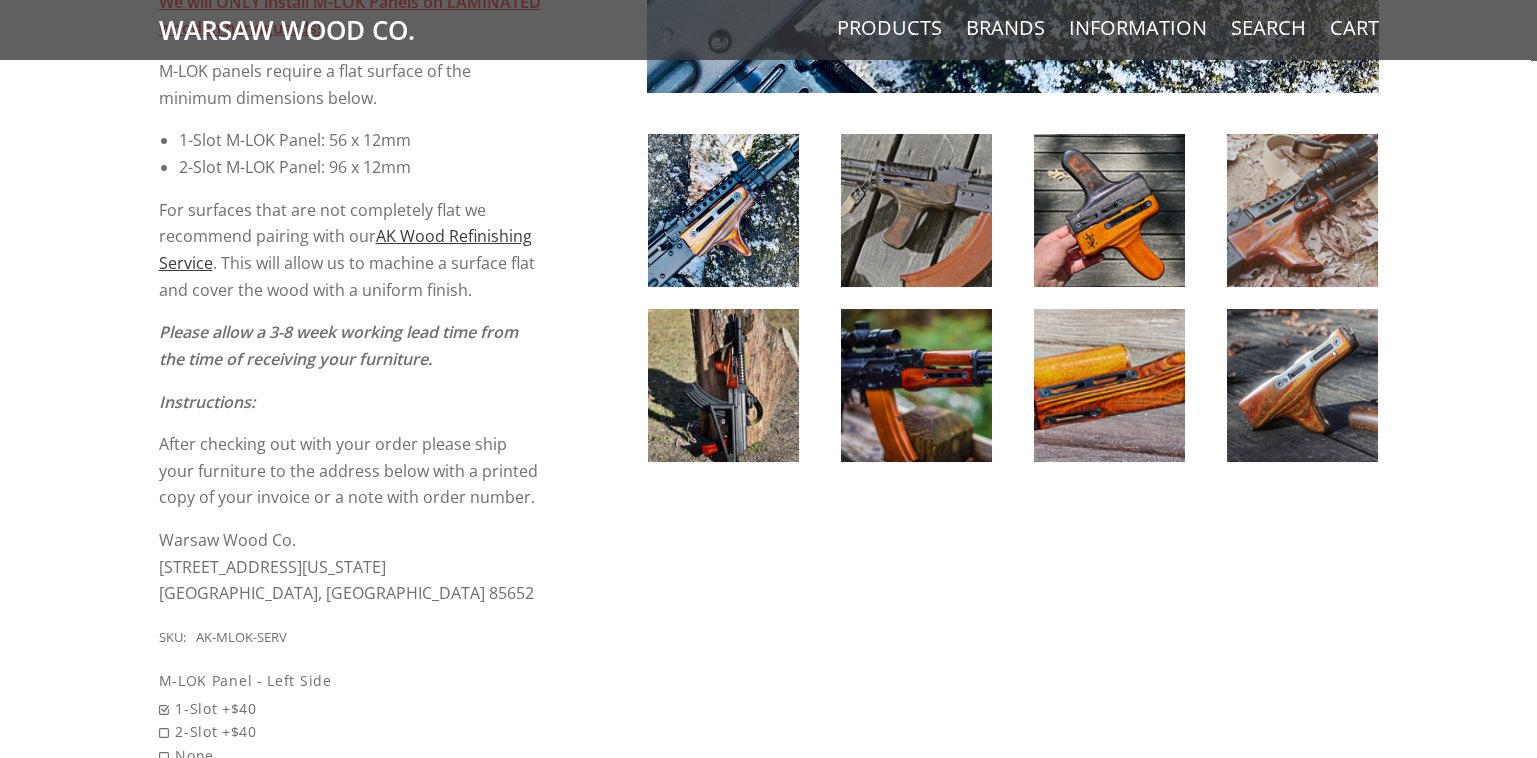 scroll, scrollTop: 935, scrollLeft: 0, axis: vertical 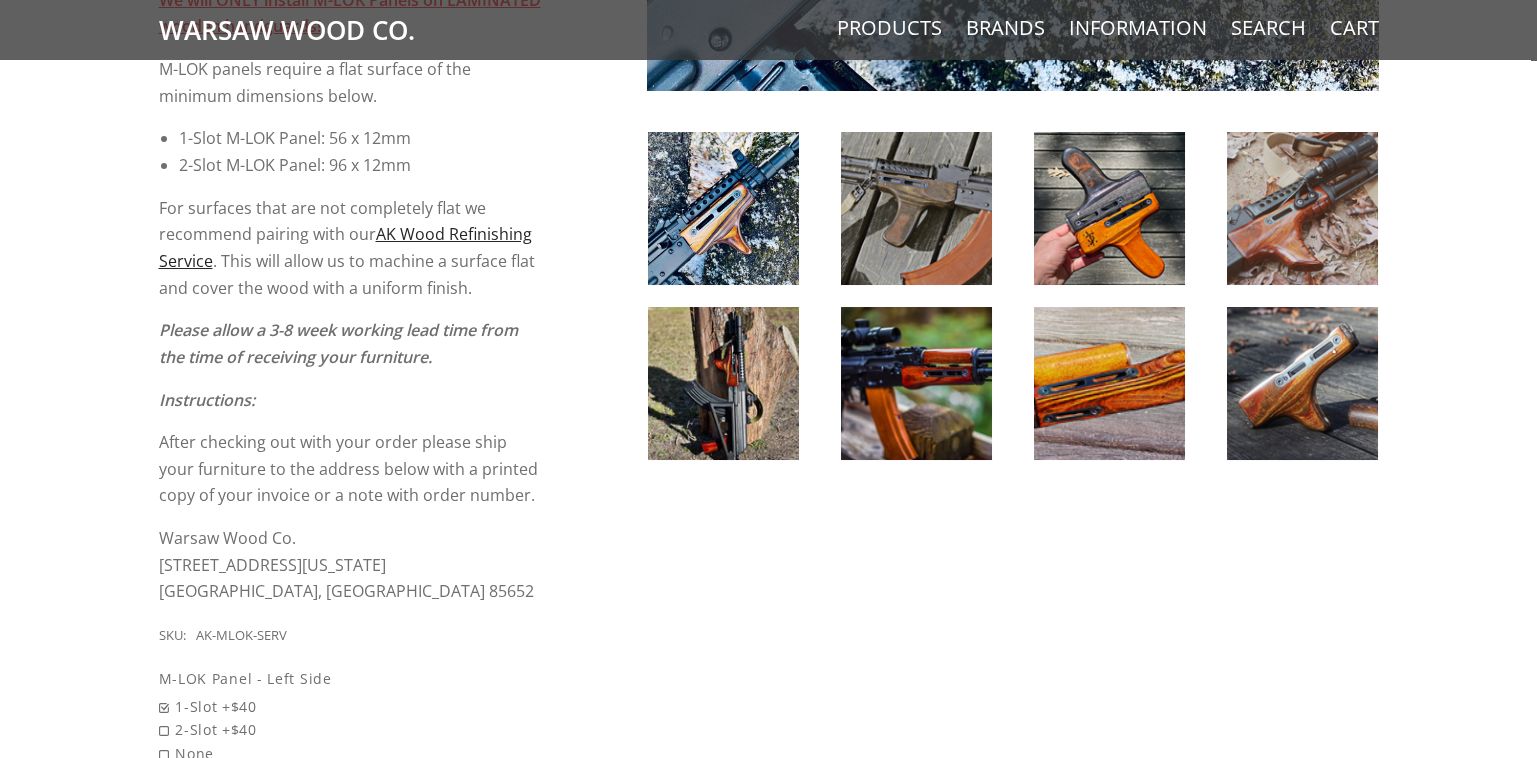 click on "AK Wood Refinishing Service" at bounding box center (345, 247) 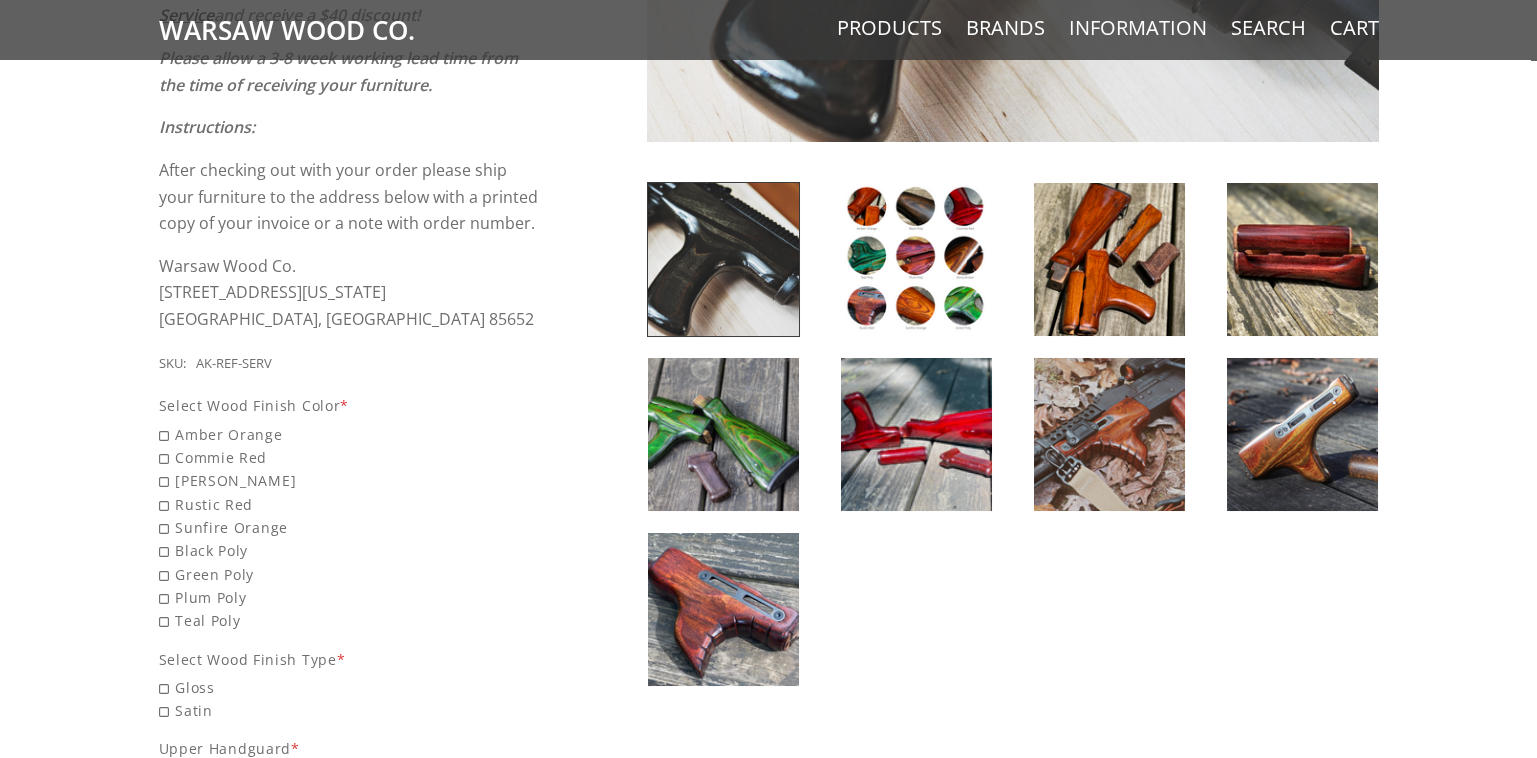 scroll, scrollTop: 701, scrollLeft: 0, axis: vertical 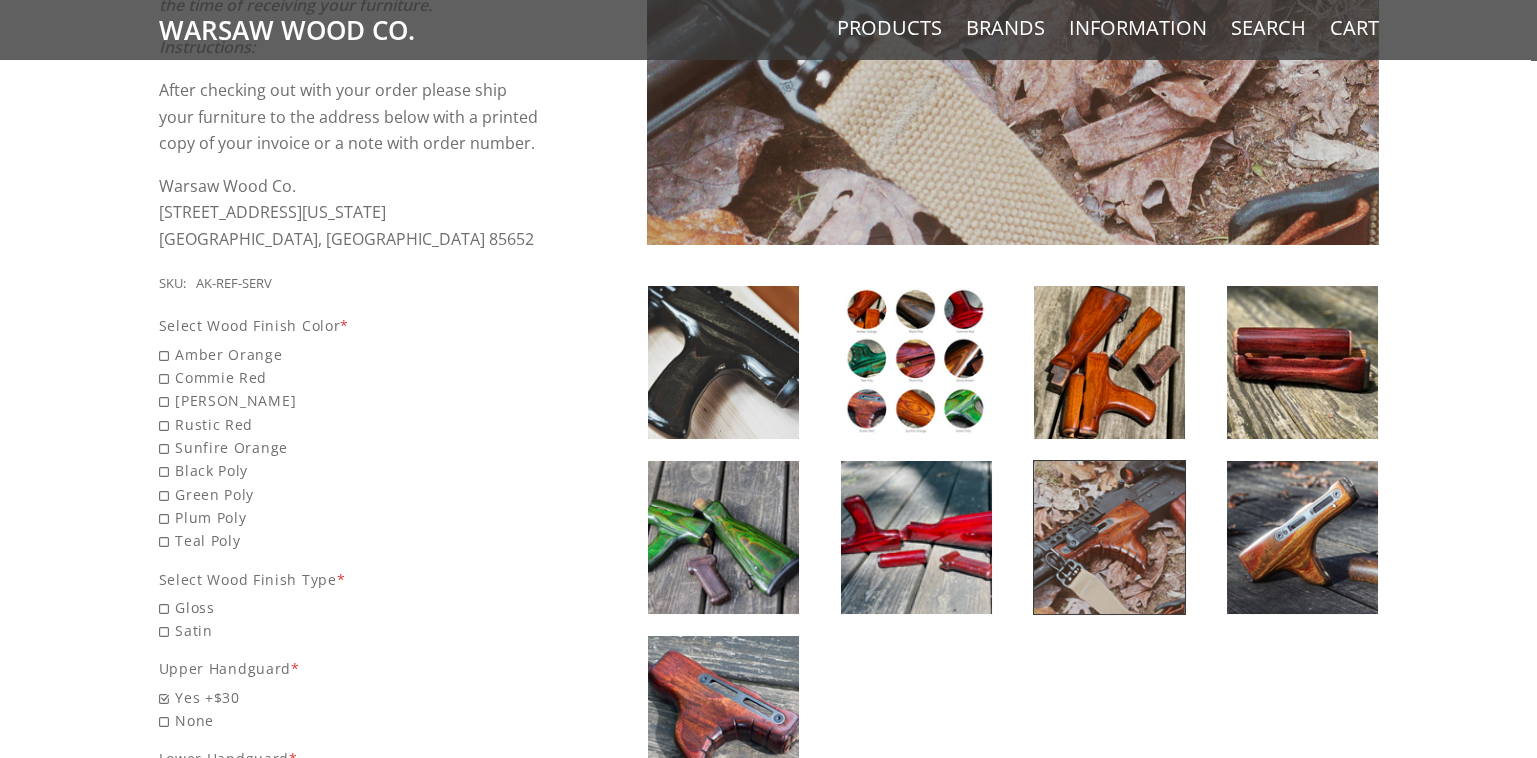 click at bounding box center (1302, 362) 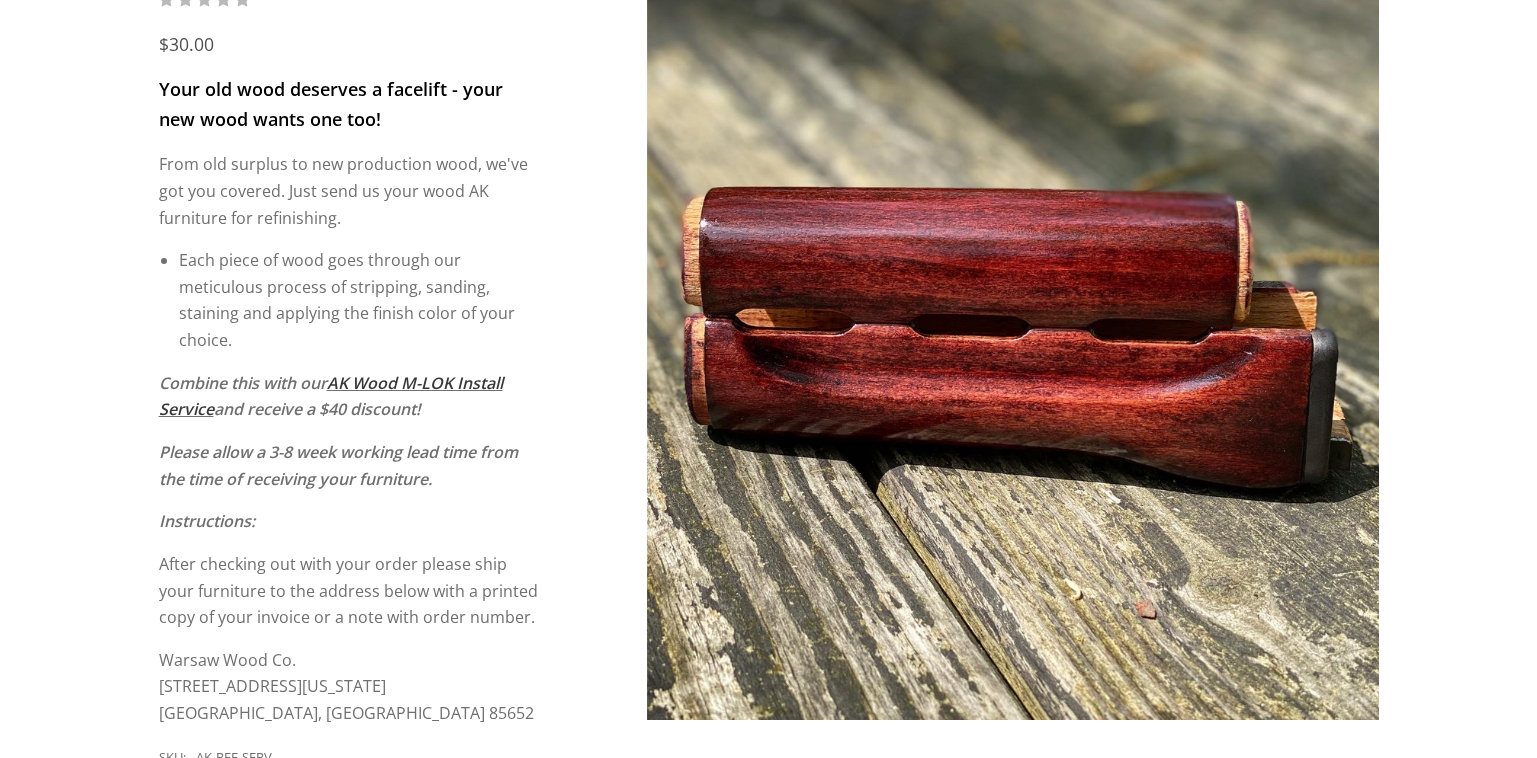 scroll, scrollTop: 306, scrollLeft: 0, axis: vertical 